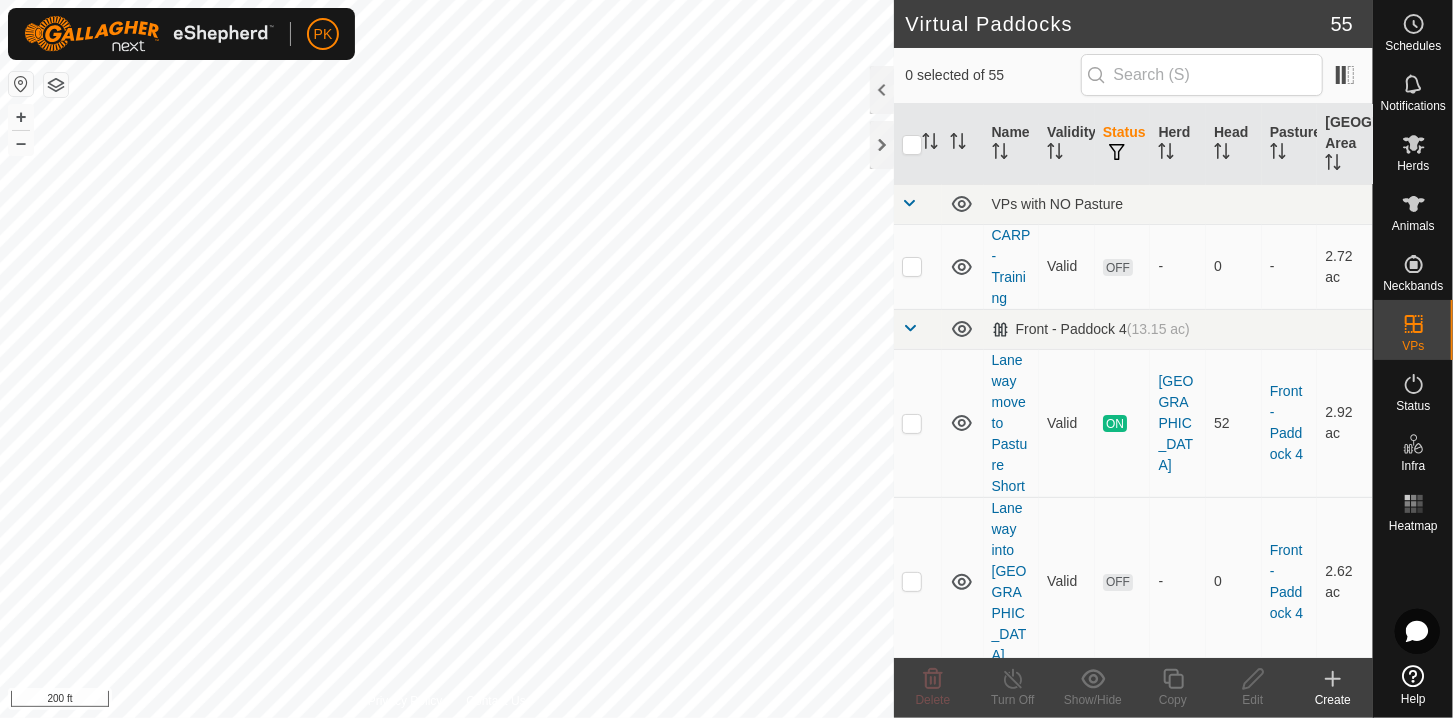 scroll, scrollTop: 0, scrollLeft: 0, axis: both 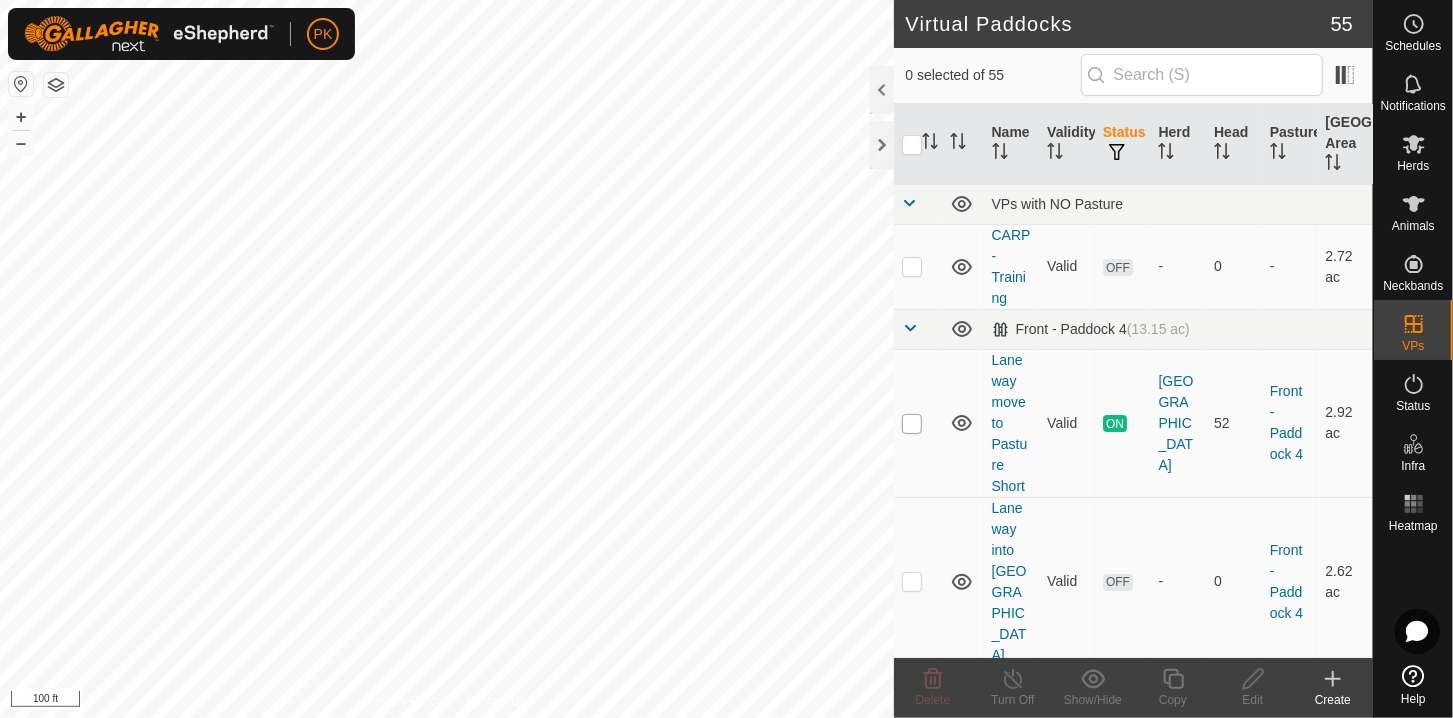 click at bounding box center [912, 424] 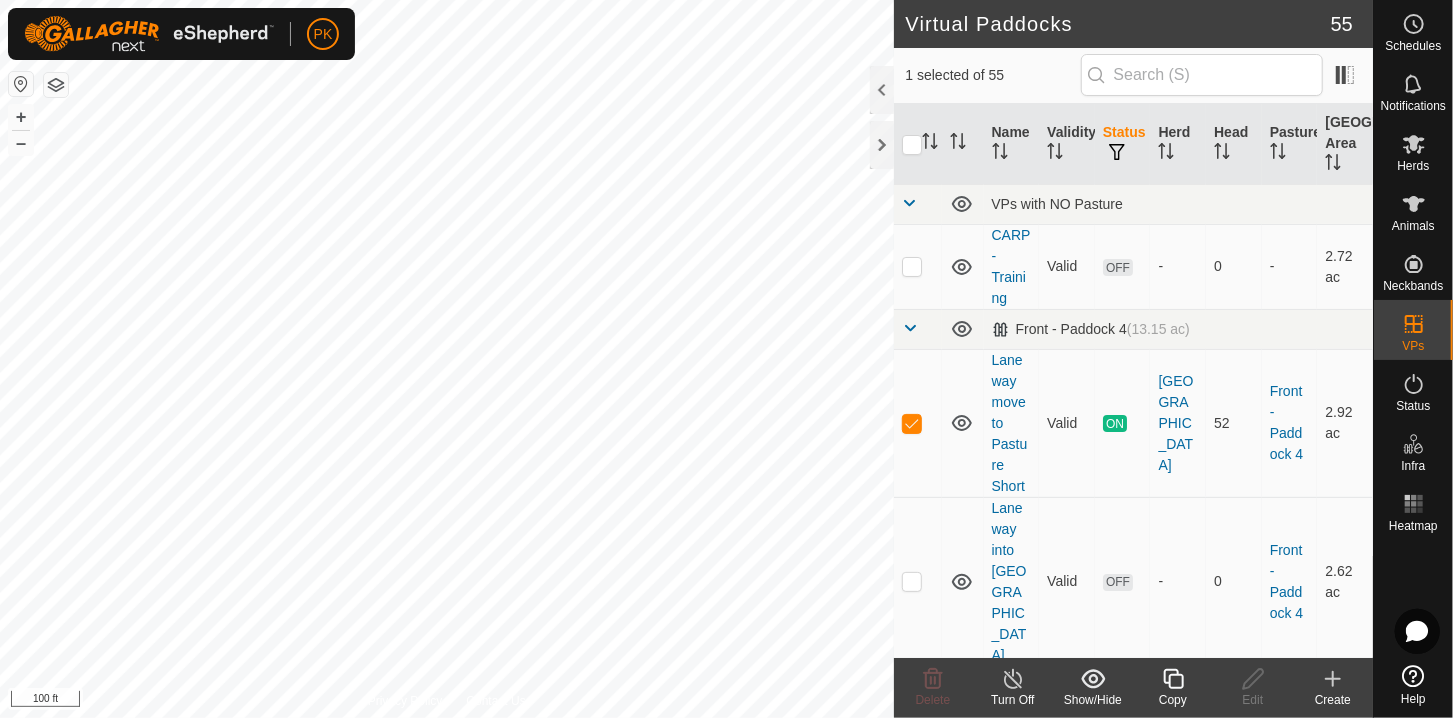 click 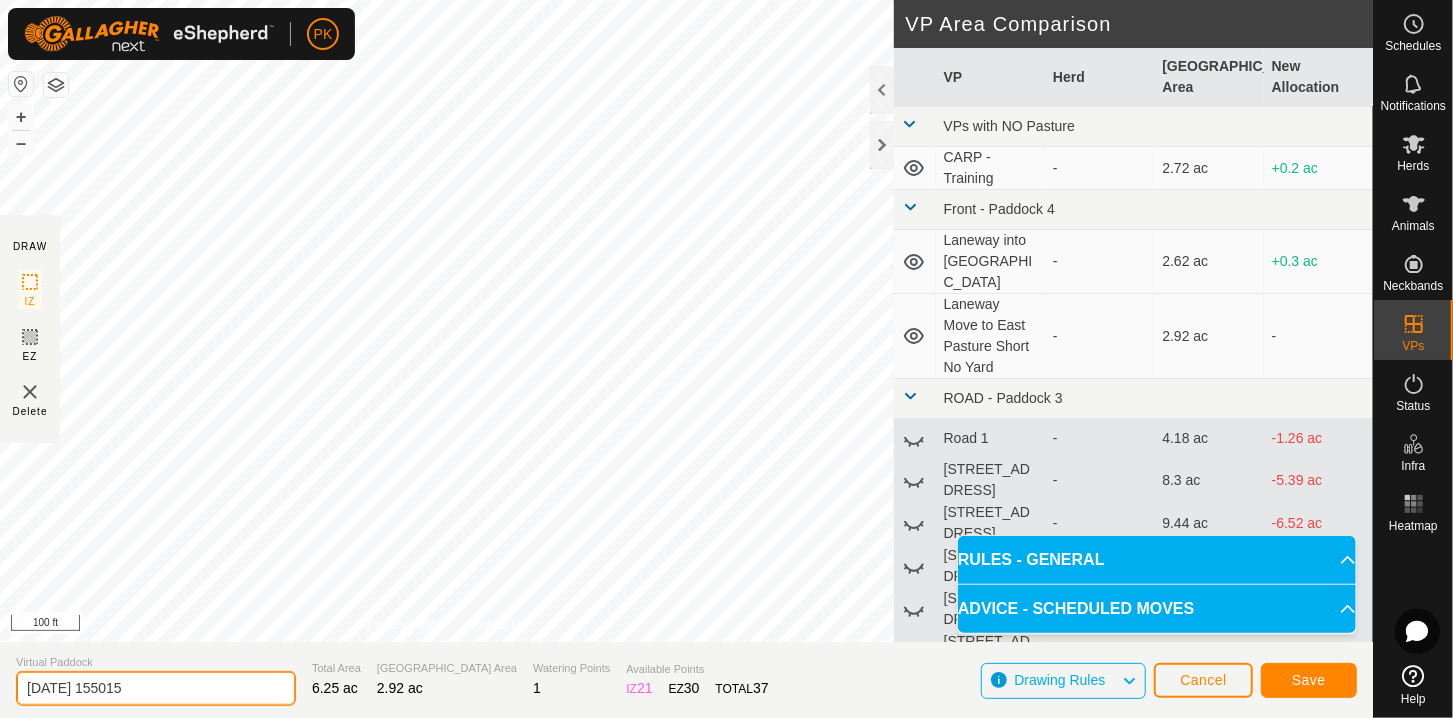 drag, startPoint x: 191, startPoint y: 694, endPoint x: 25, endPoint y: 684, distance: 166.30093 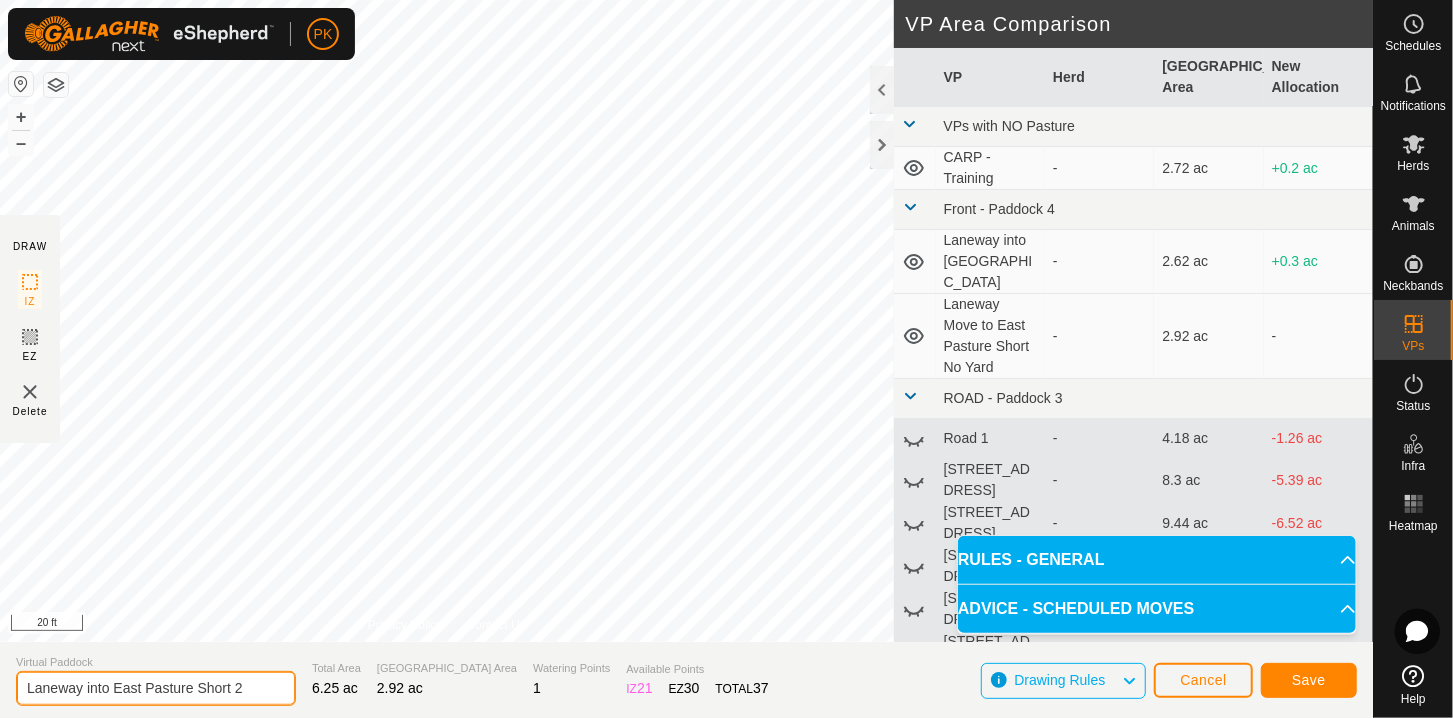 type on "Laneway into East Pasture Short 2" 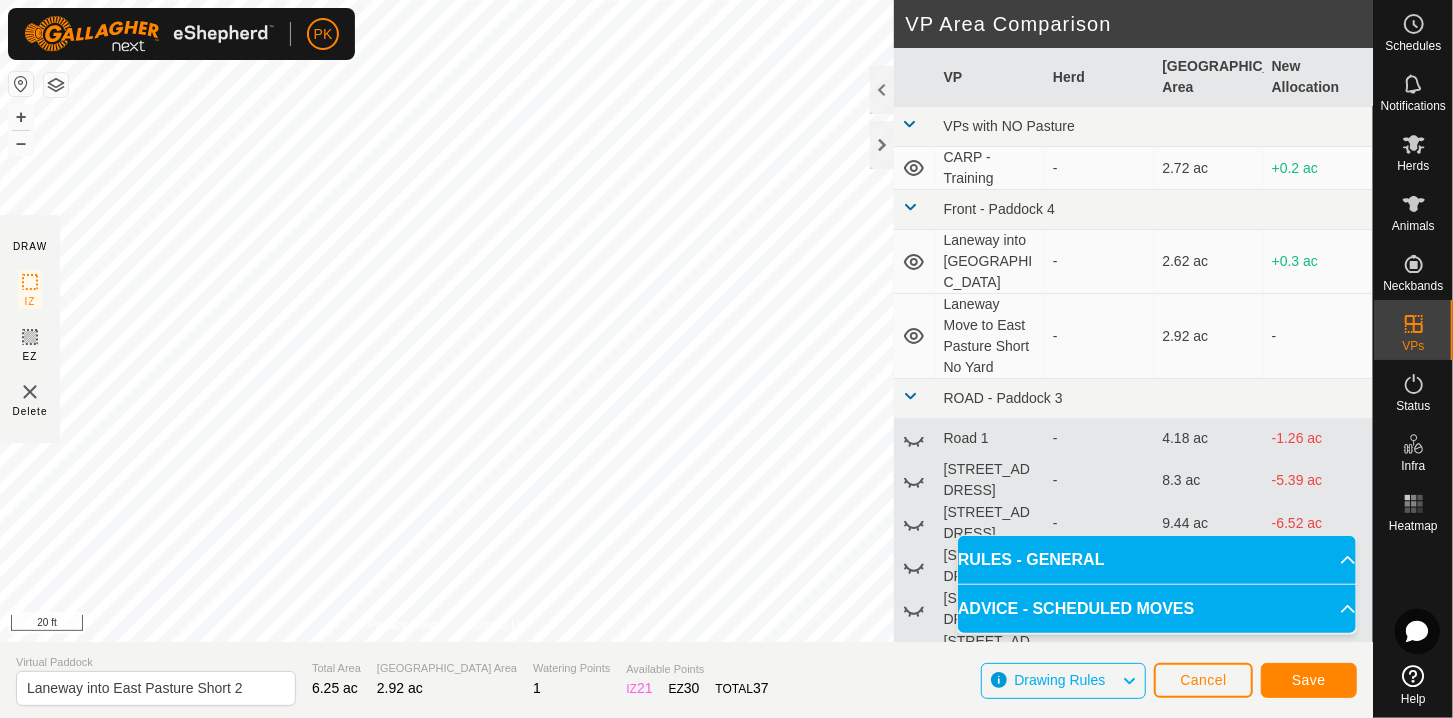 click on "DRAW IZ EZ Delete Privacy Policy Contact Us IZ interior angle must be larger than 80°  (Current: 47.9°) . + – ⇧ i 20 ft VP Area Comparison     VP   Herd   Grazing Area   New Allocation  VPs with NO Pasture  CARP - Training  -  2.72 ac  +0.2 ac Front - Paddock 4  Laneway into East Pasture  -  2.62 ac  +0.3 ac  Laneway Move to East Pasture Short No Yard  -  2.92 ac   -  ROAD - Paddock 3  Road 1  -  4.18 ac  -1.26 ac  Road 10  -  8.3 ac  -5.39 ac  Road 11  -  9.44 ac  -6.52 ac  Road 12  -  12.4 ac  -9.49 ac  Road 13  -  12.65 ac  -9.74 ac  Road 14  -  14.83 ac  -11.91 ac  Road 14 3  -  17.79 ac  -14.88 ac  Road 14.2  -  18.61 ac  -15.69 ac  Road 15  -  17.32 ac  -14.41 ac  Road 16  -  21.6 ac  -18.68 ac  Road 2  -  5.14 ac  -2.22 ac  Road 3  -  5.98 ac  -3.06 ac  Road 4  -  5.21 ac  -2.3 ac  Road 5  -  7.78 ac  -4.87 ac  Road 6  -  7.93 ac  -5.02 ac  Road 7  -  7.68 ac  -4.77 ac  Road 8  -  6.5 ac  -3.58 ac  Road 9  -  6.8 ac  -3.88 ac  Road Transition 1-2  -  5.91 ac  -2.99 ac  Road Transition 10-11  - -" 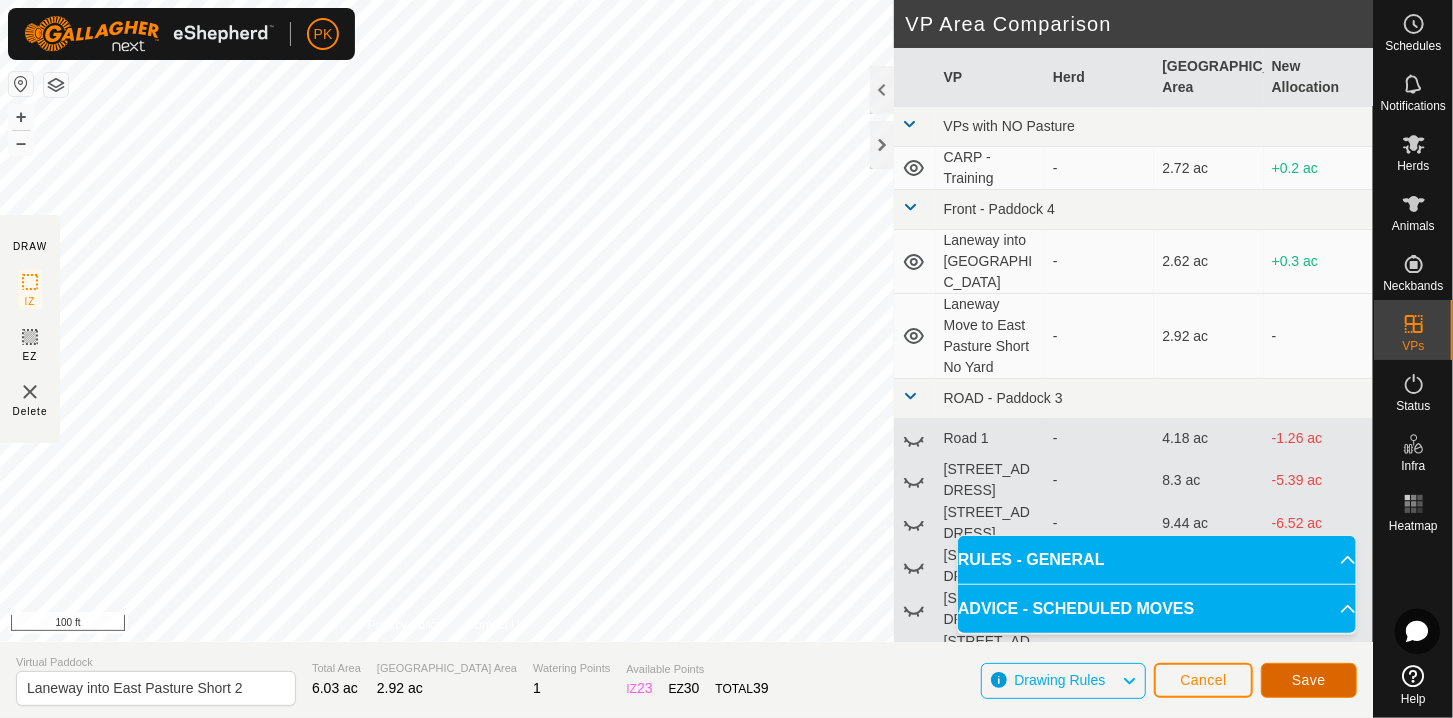 click on "Save" 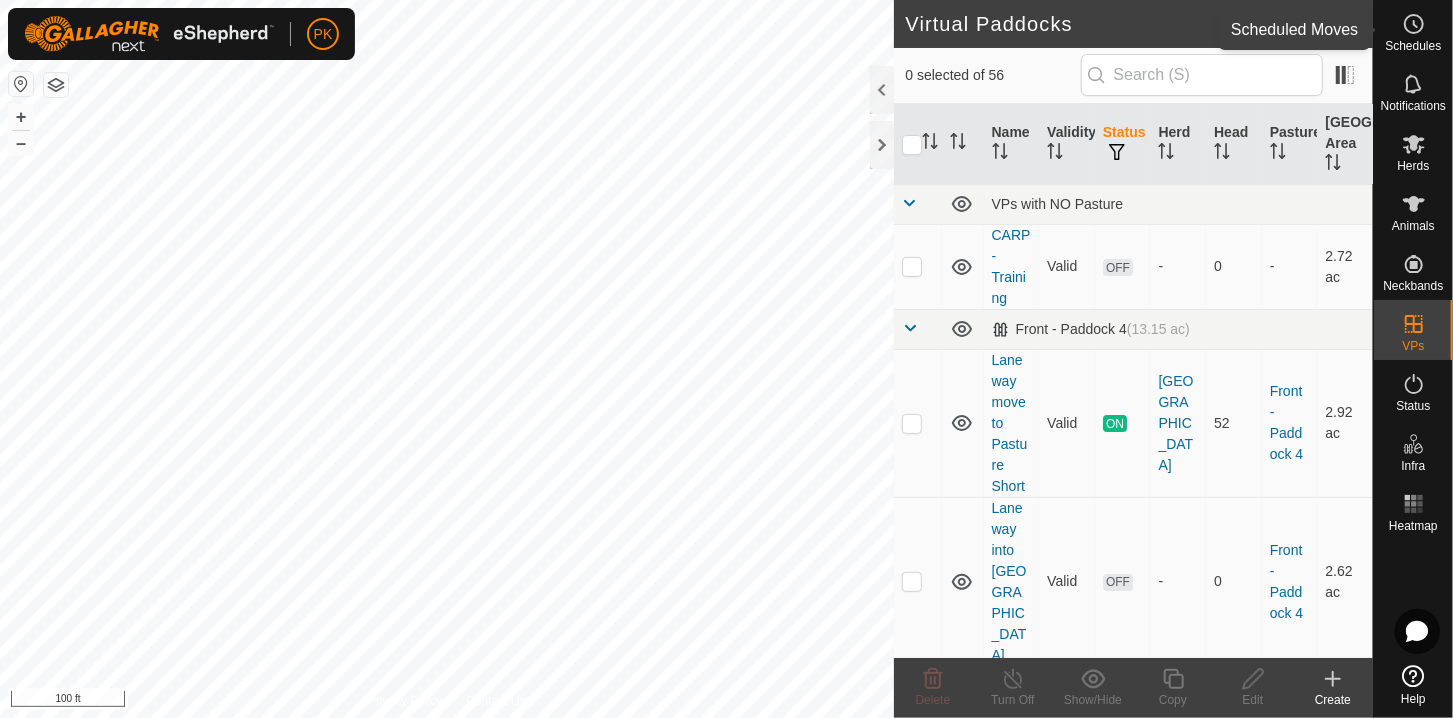 click 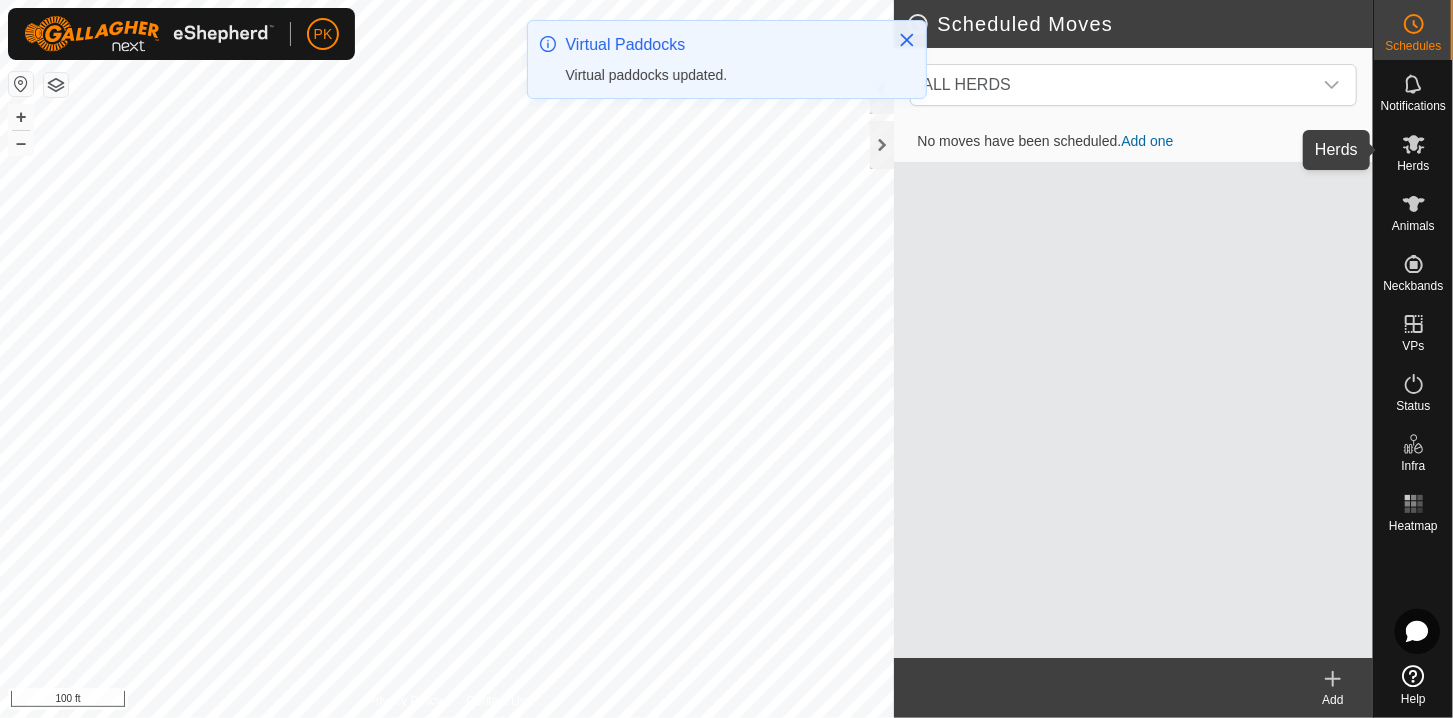 click 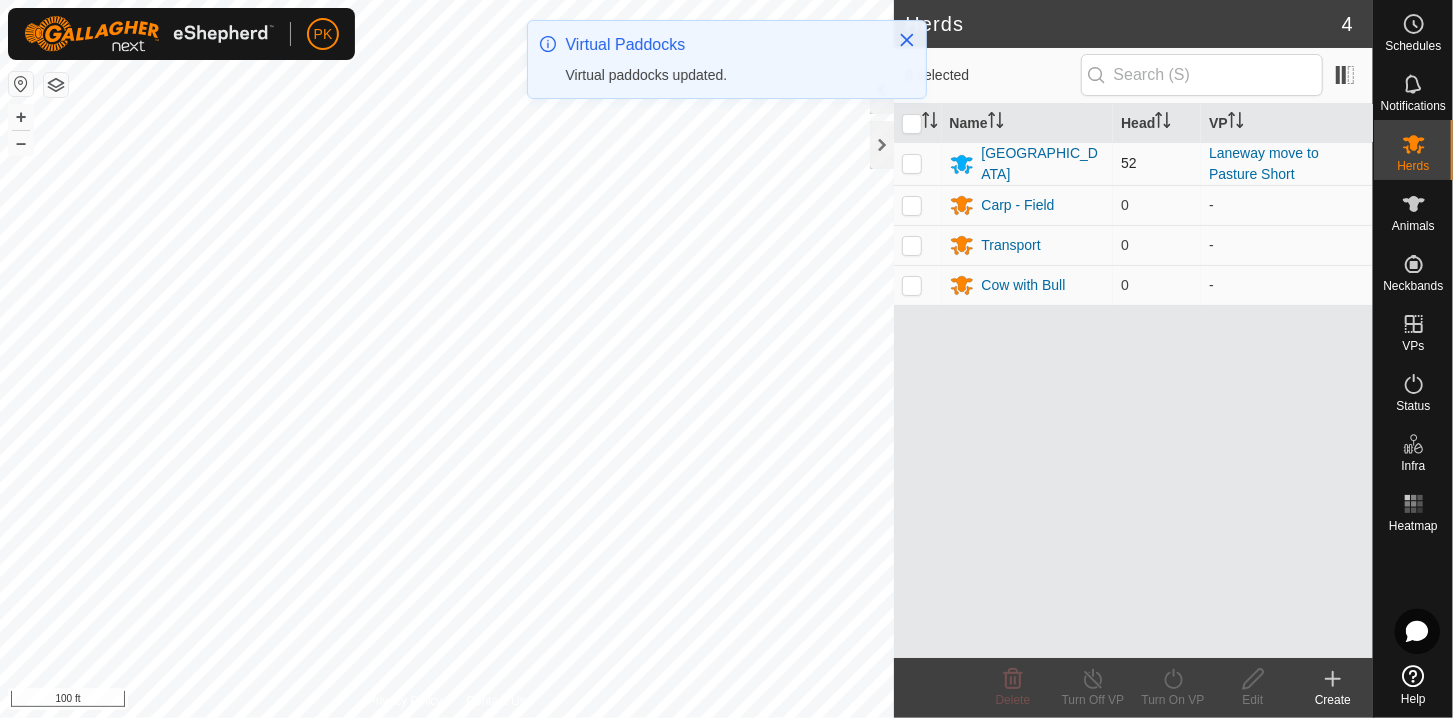 click at bounding box center [912, 163] 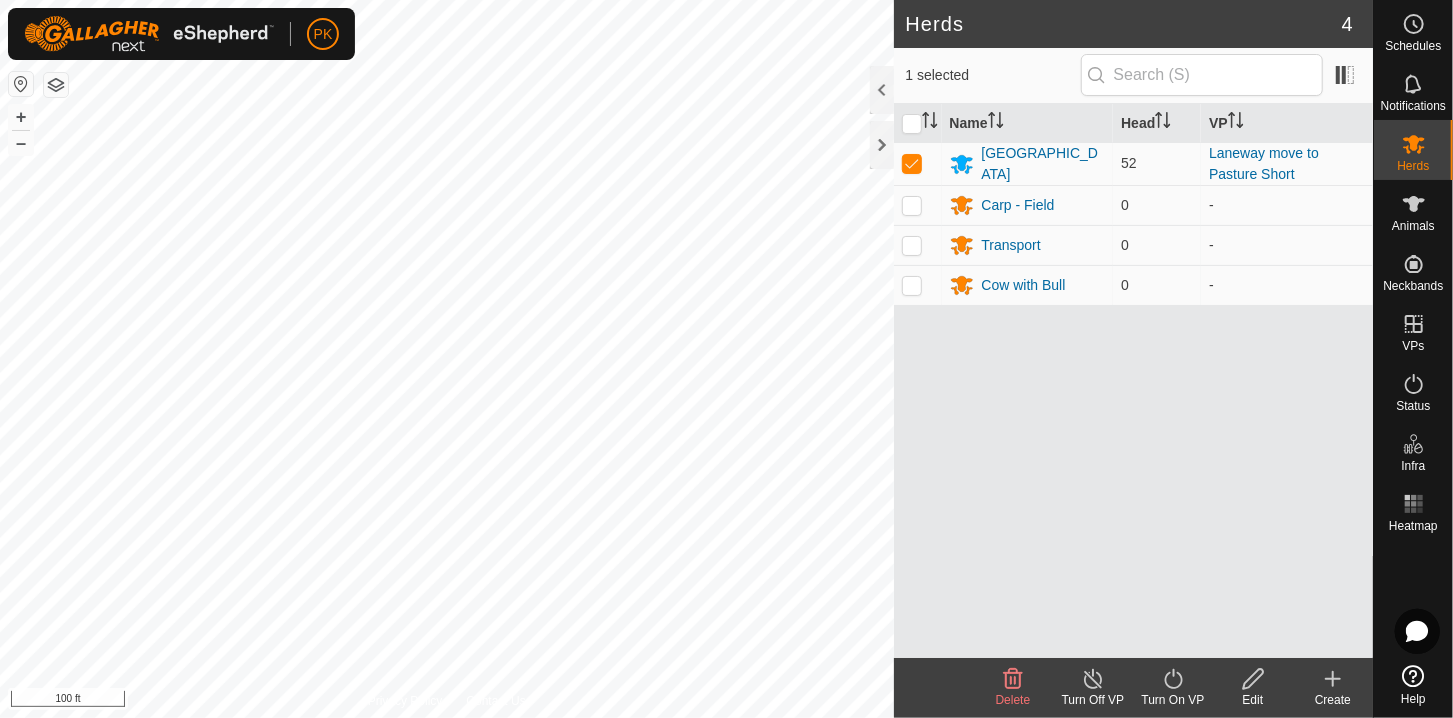 click on "Turn On VP" 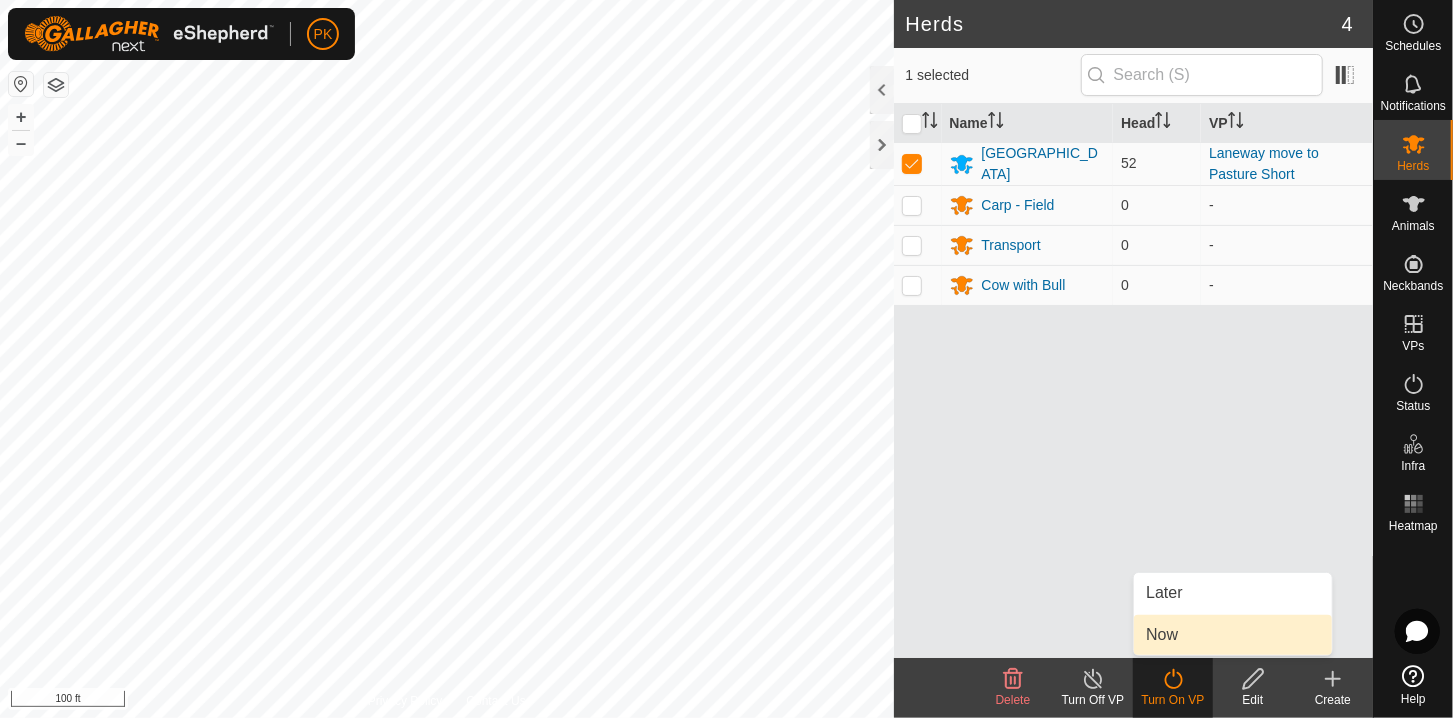click on "Now" at bounding box center (1233, 635) 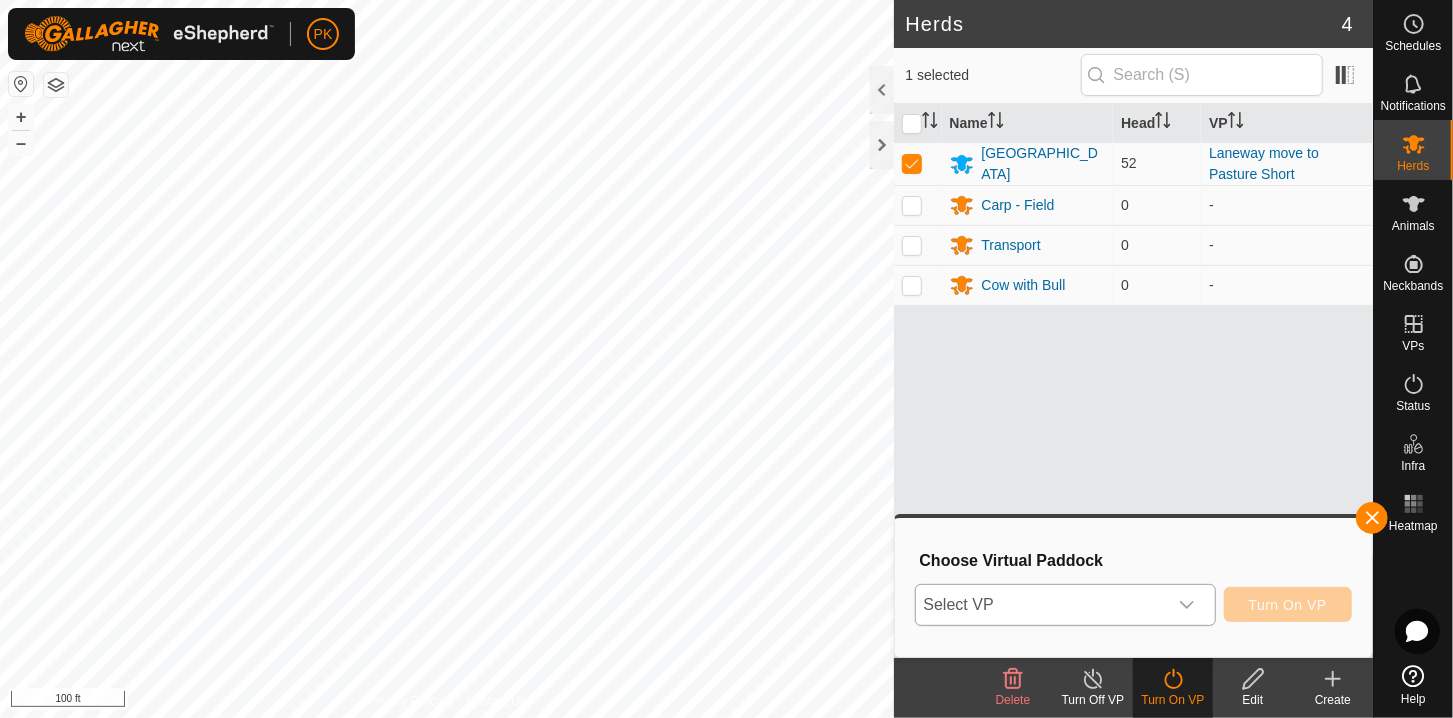click 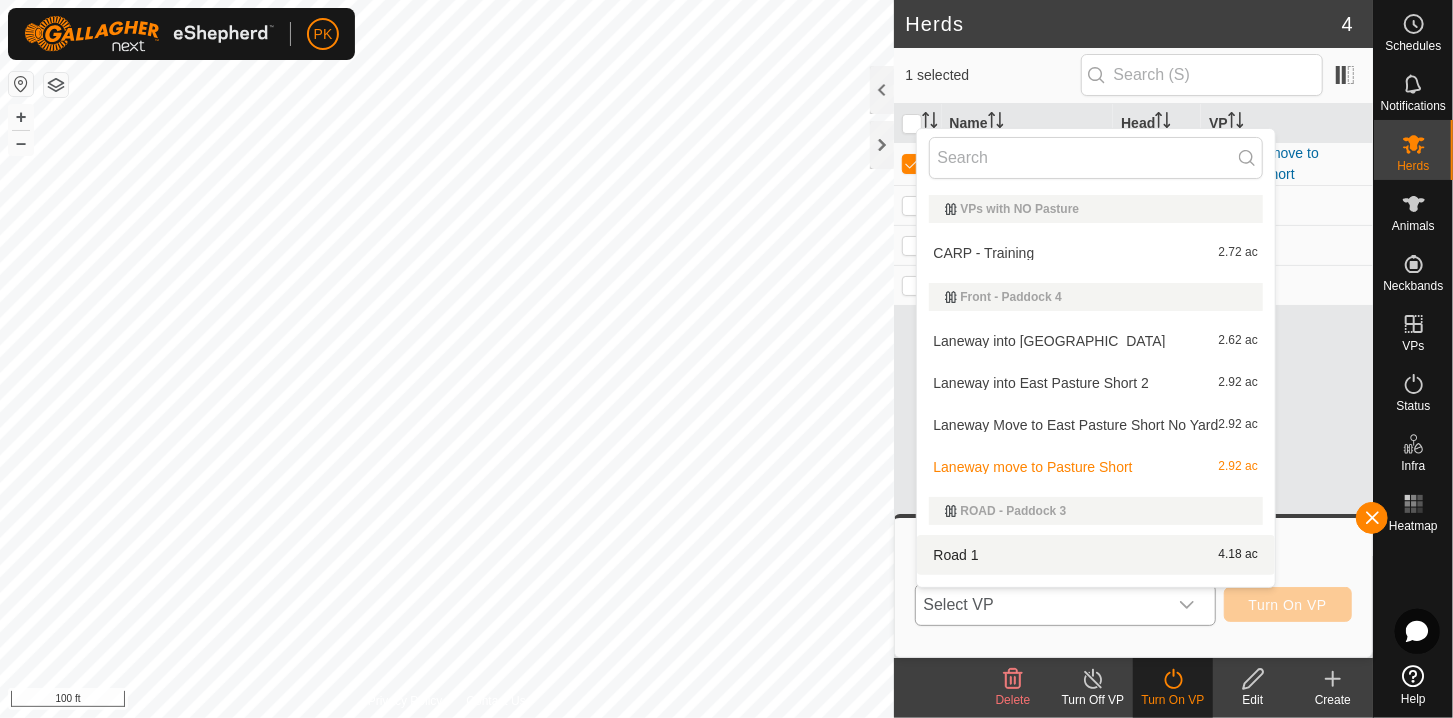 scroll, scrollTop: 29, scrollLeft: 0, axis: vertical 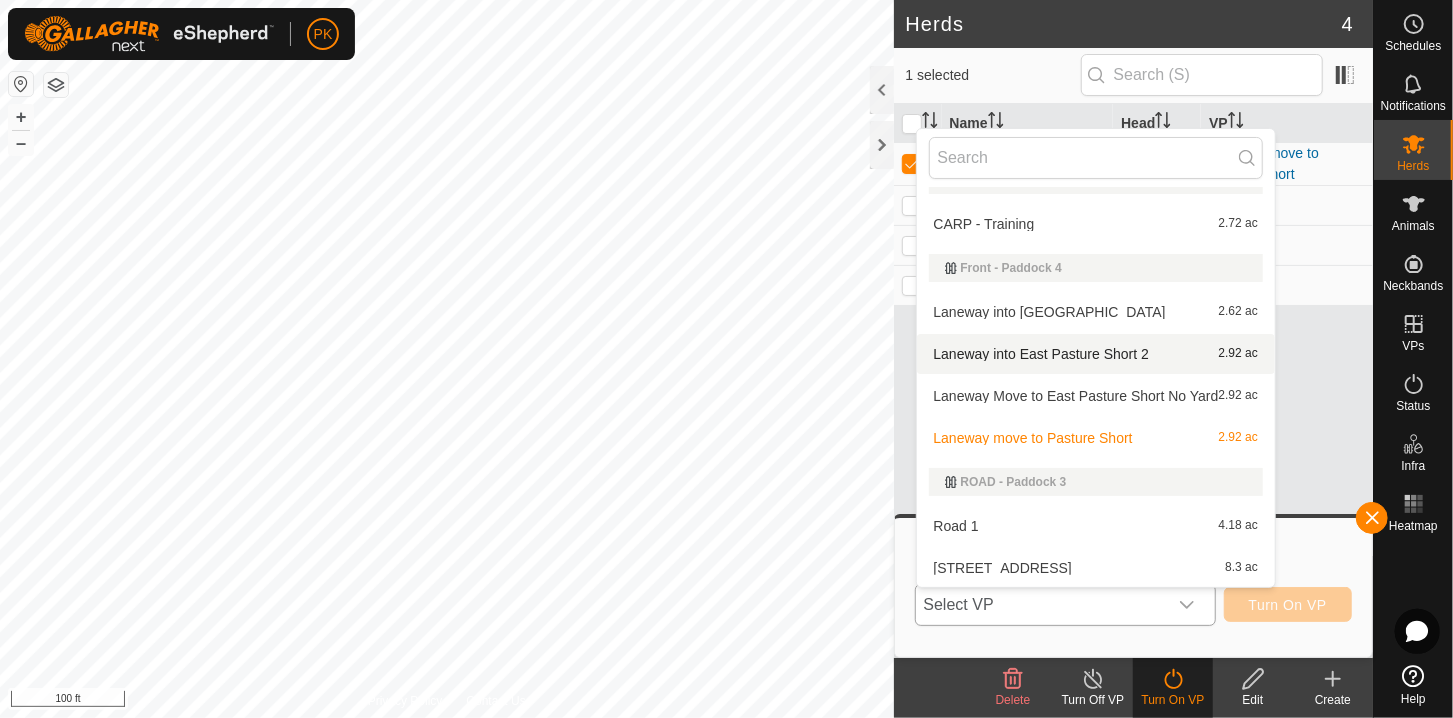 click on "Laneway into East Pasture Short 2  2.92 ac" at bounding box center (1096, 354) 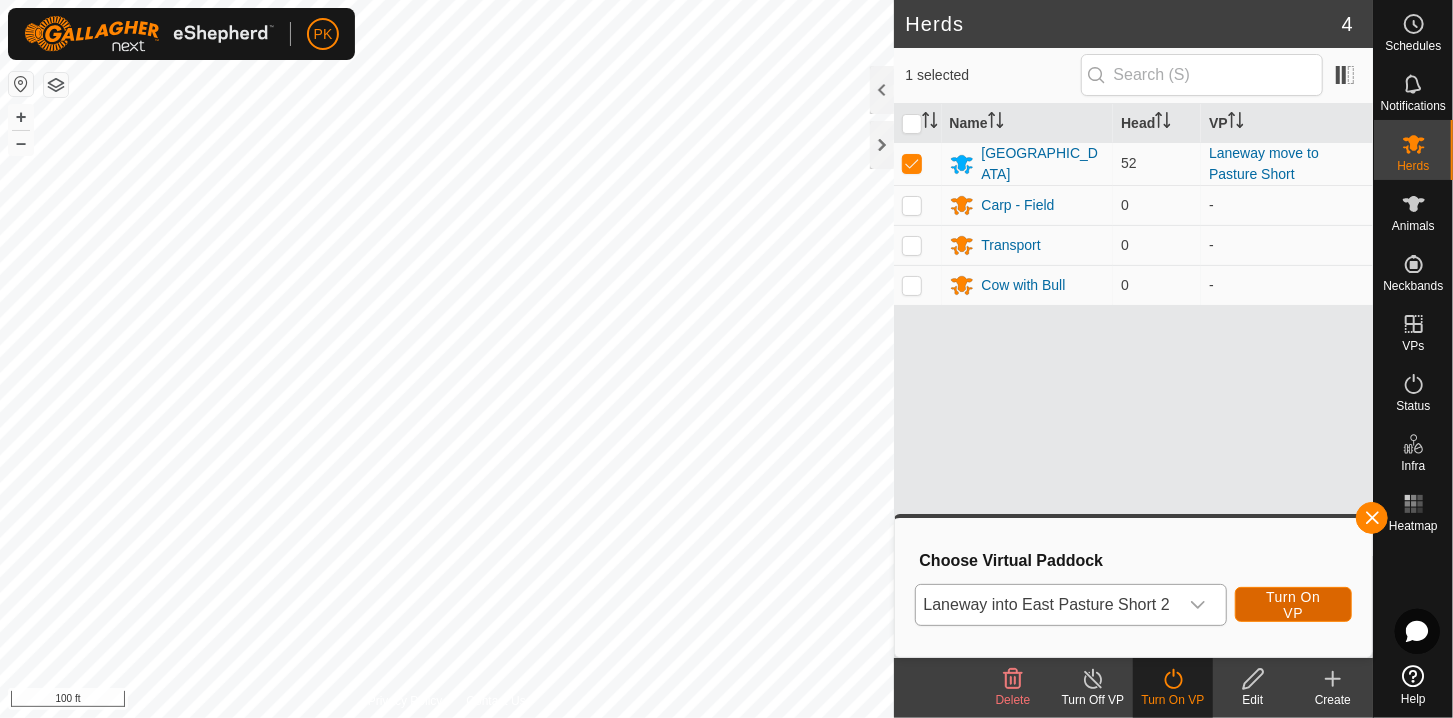 click on "Turn On VP" at bounding box center [1293, 605] 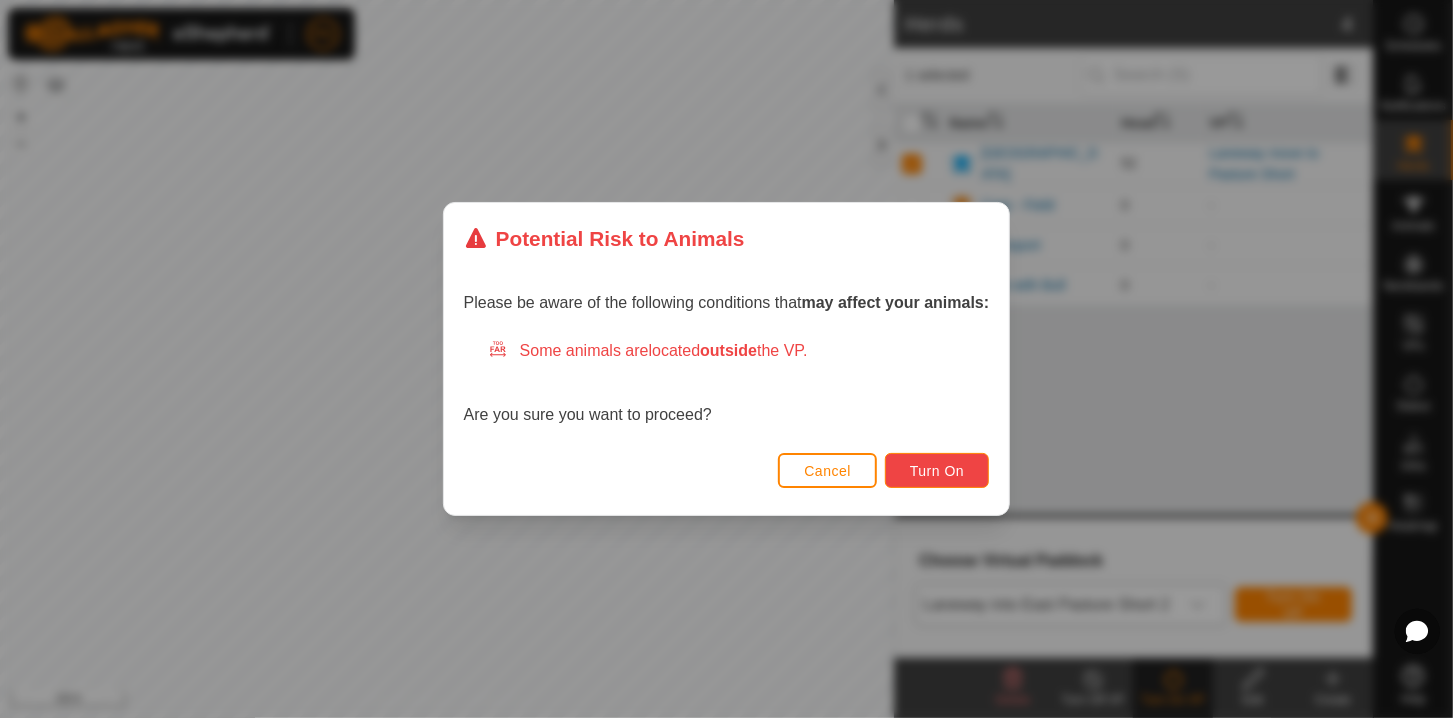 click on "Turn On" at bounding box center (937, 471) 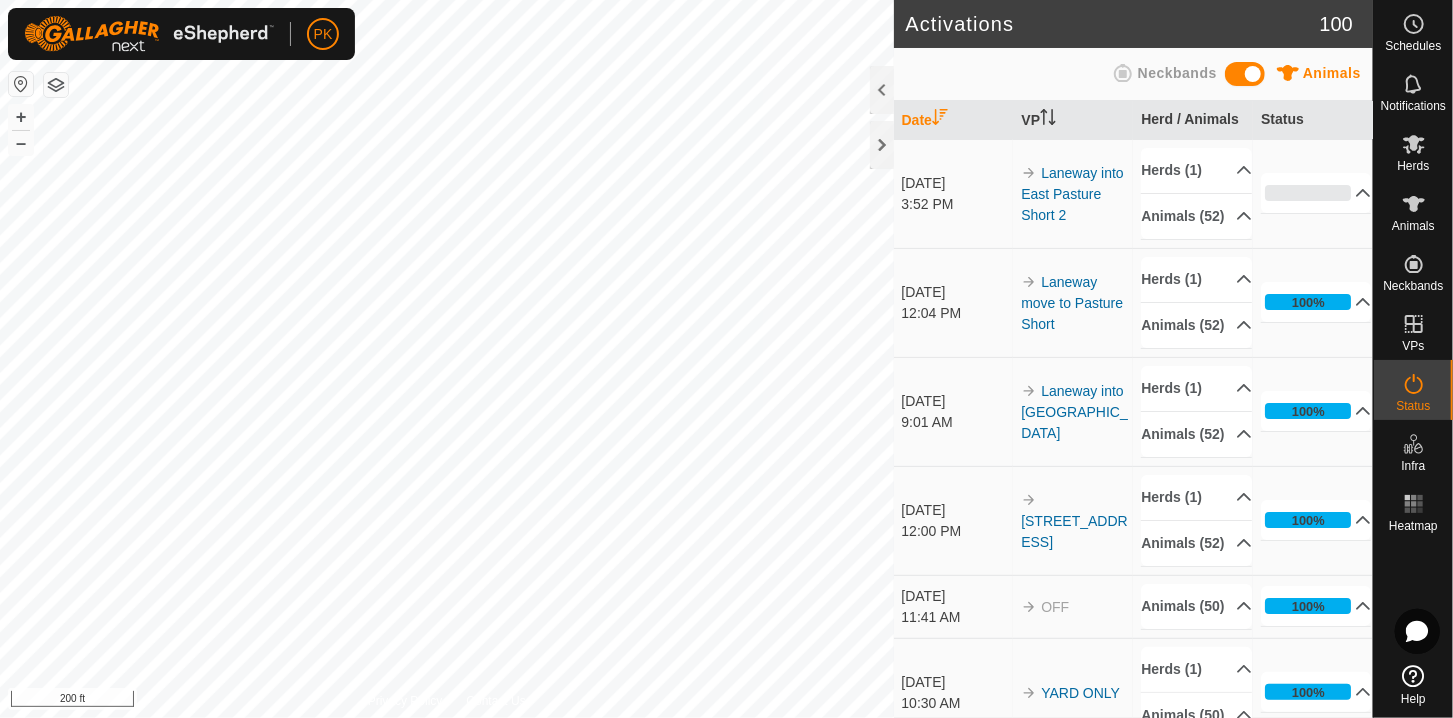 scroll, scrollTop: 0, scrollLeft: 0, axis: both 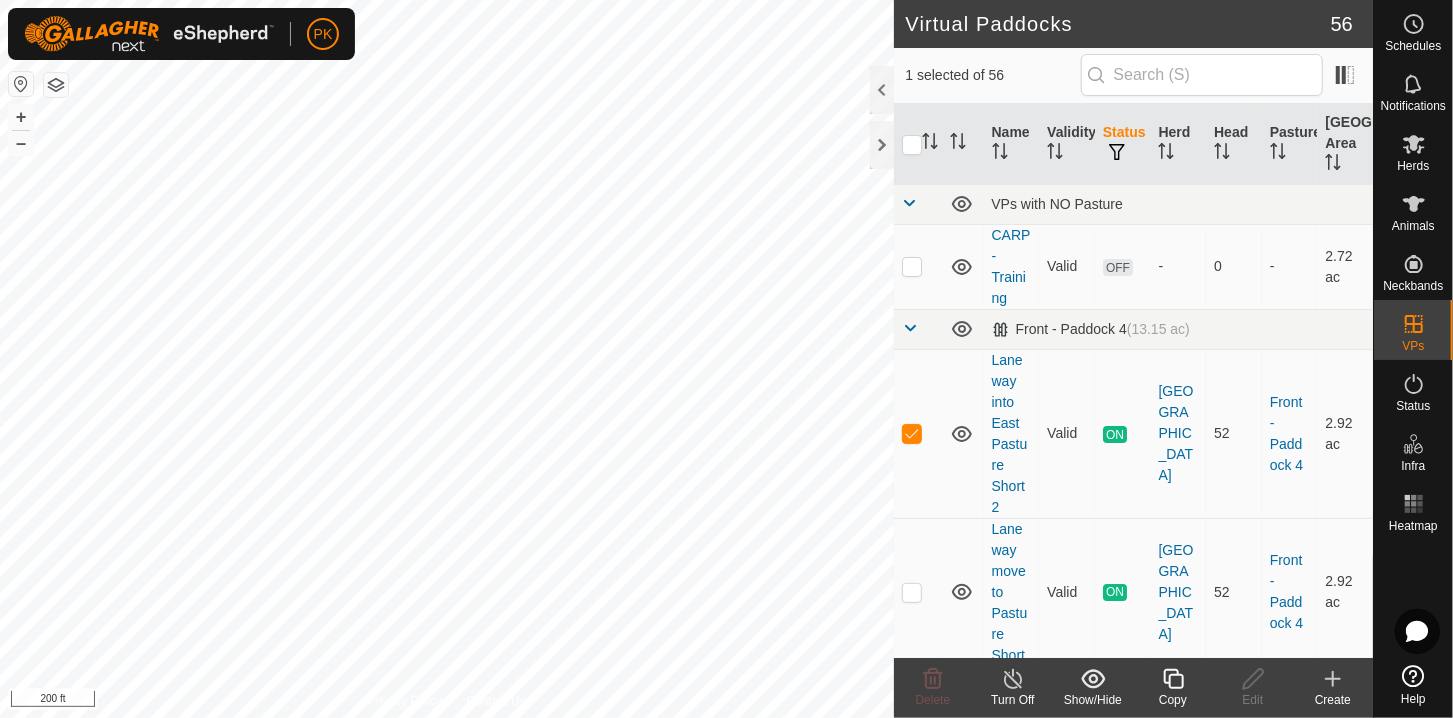 click 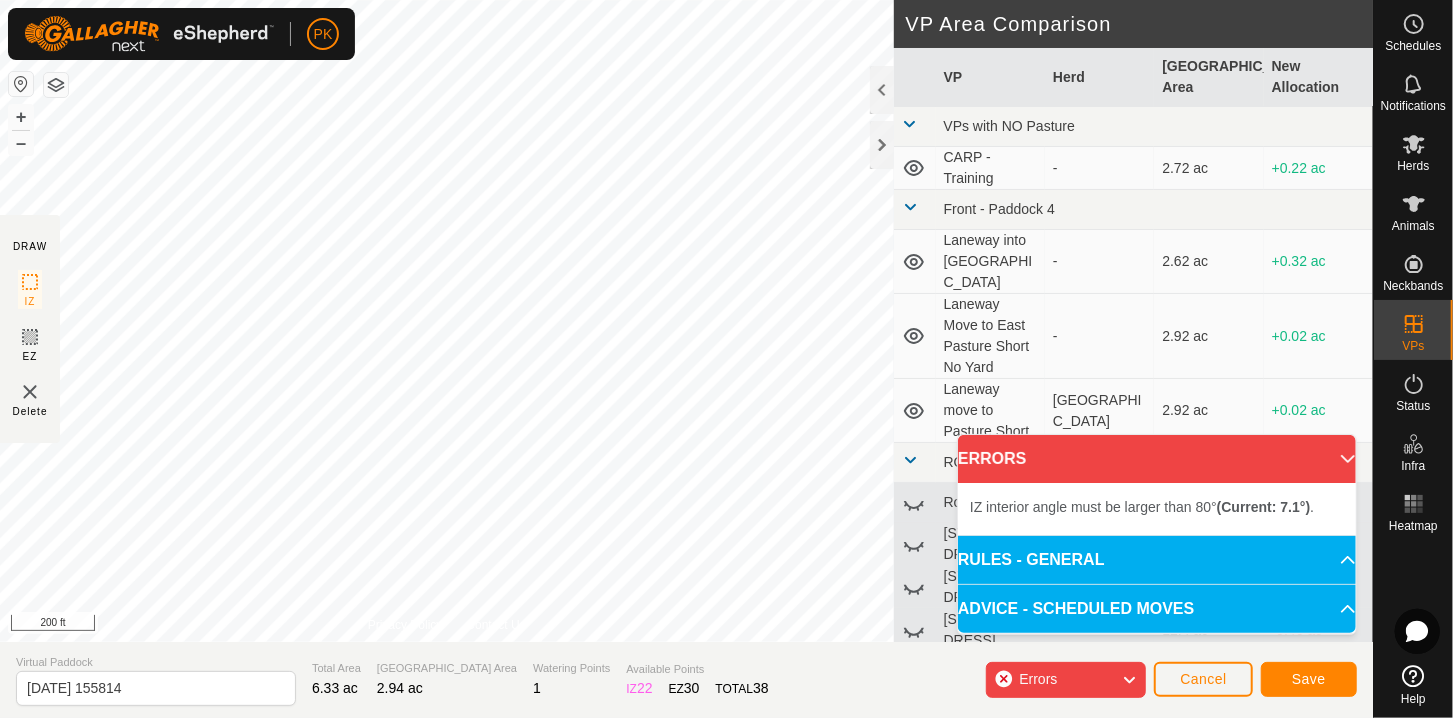 click on "IZ interior angle must be larger than 80°  (Current: 7.1°) . + – ⇧ i 200 ft" at bounding box center [447, 321] 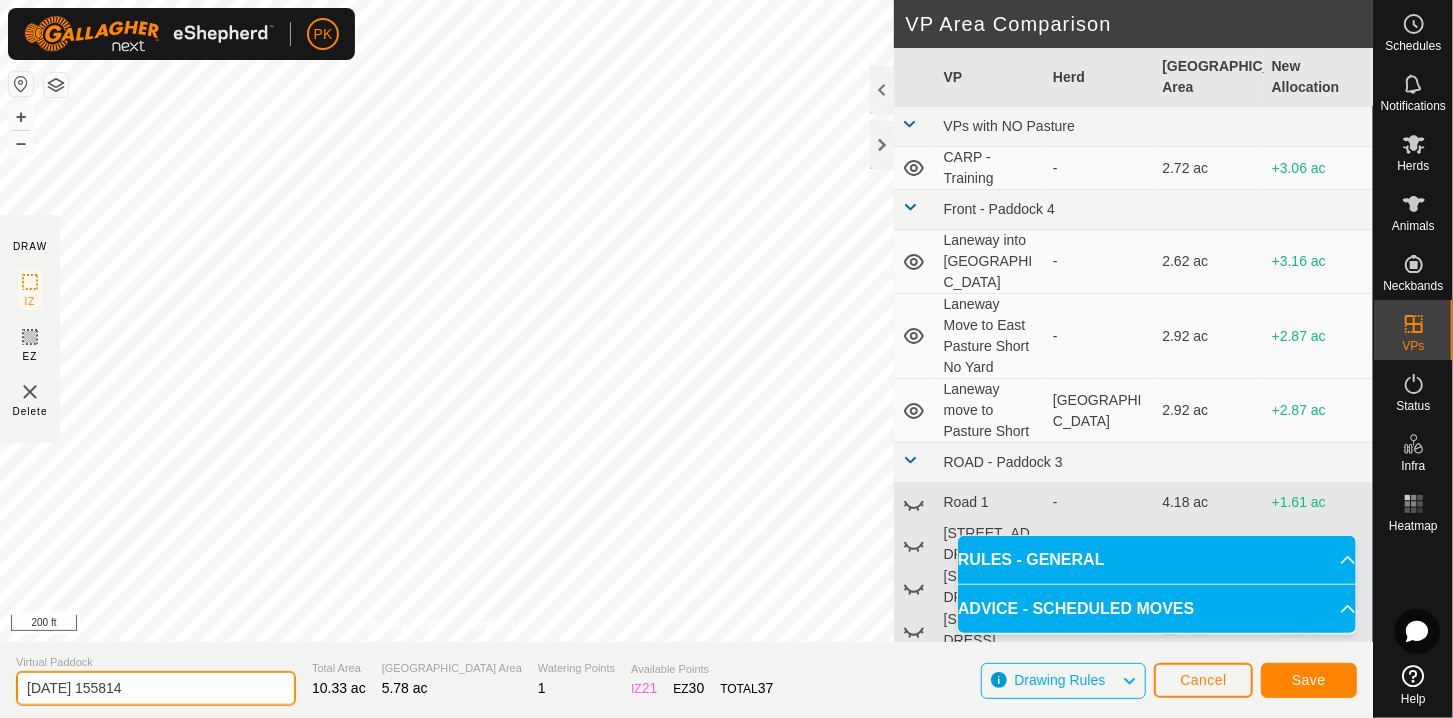 drag, startPoint x: 225, startPoint y: 689, endPoint x: -5, endPoint y: 684, distance: 230.05434 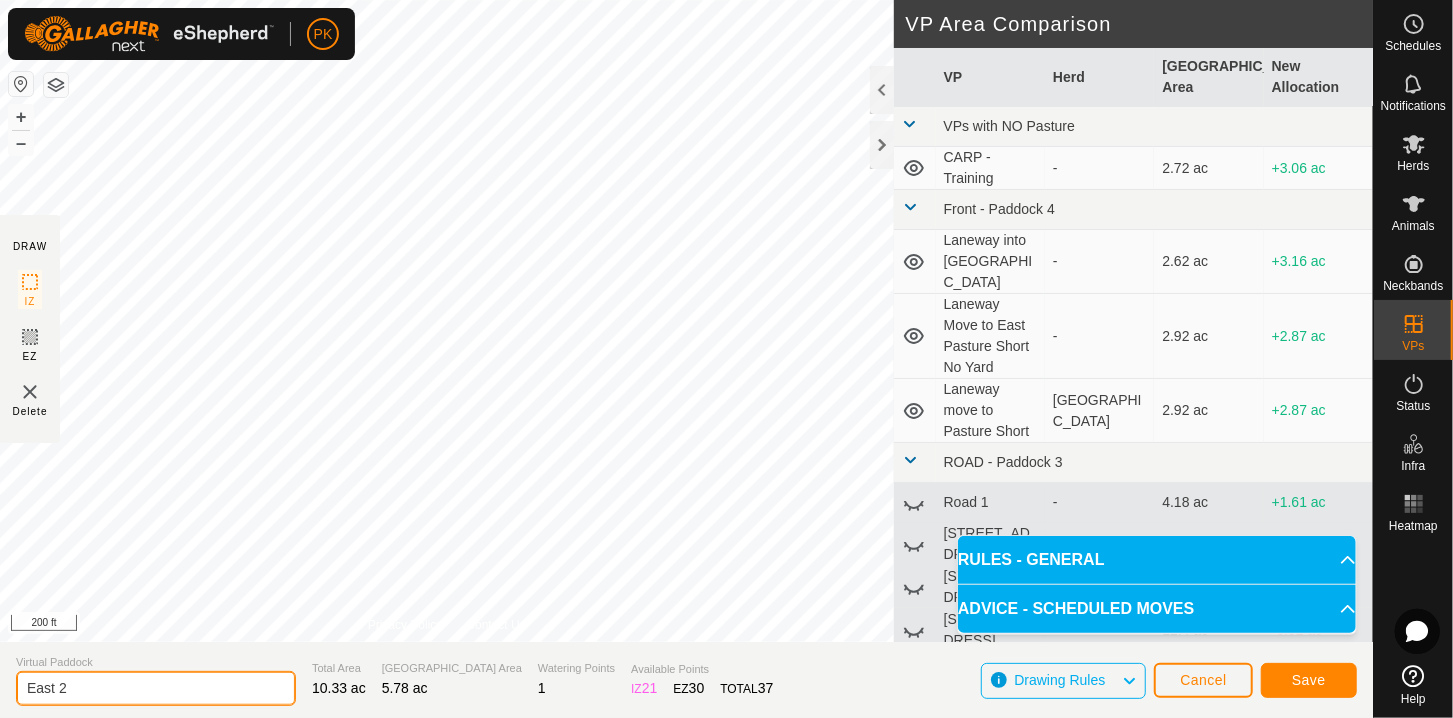 type on "East 2" 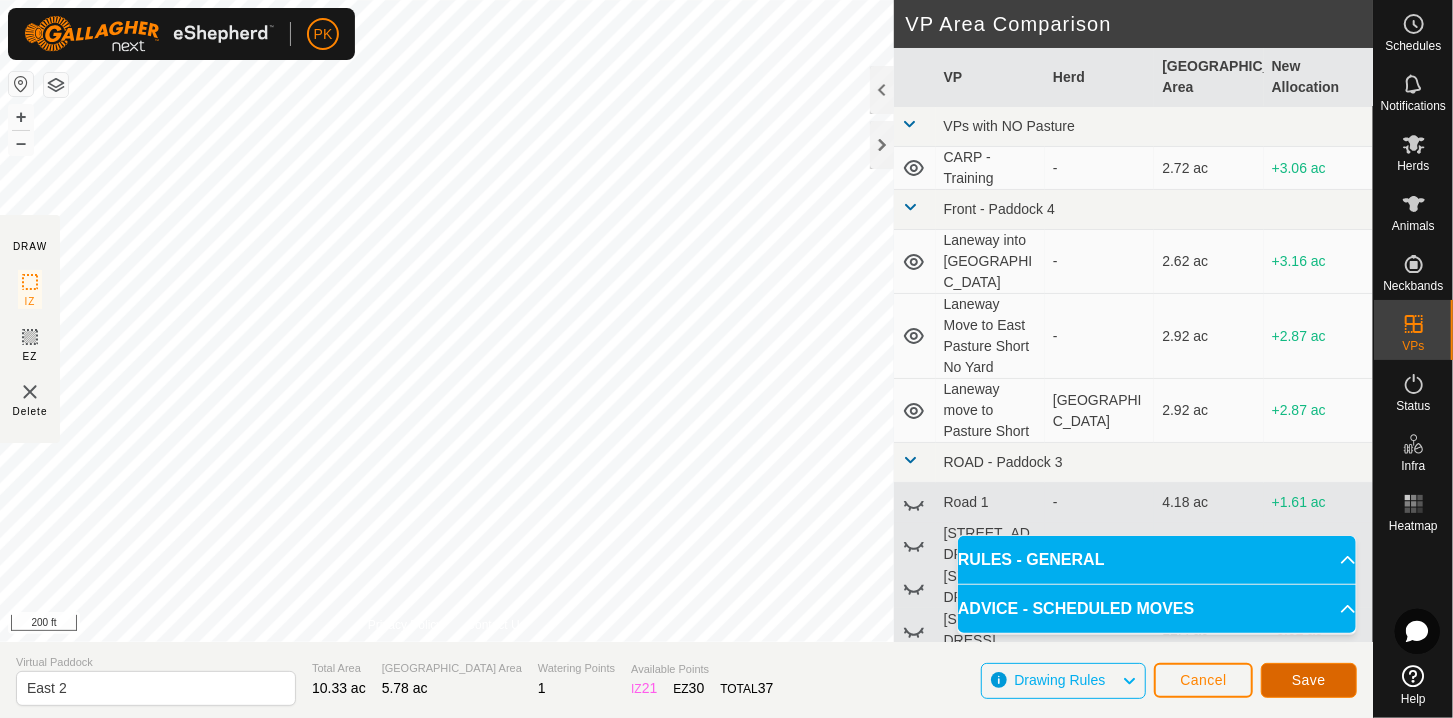 click on "Save" 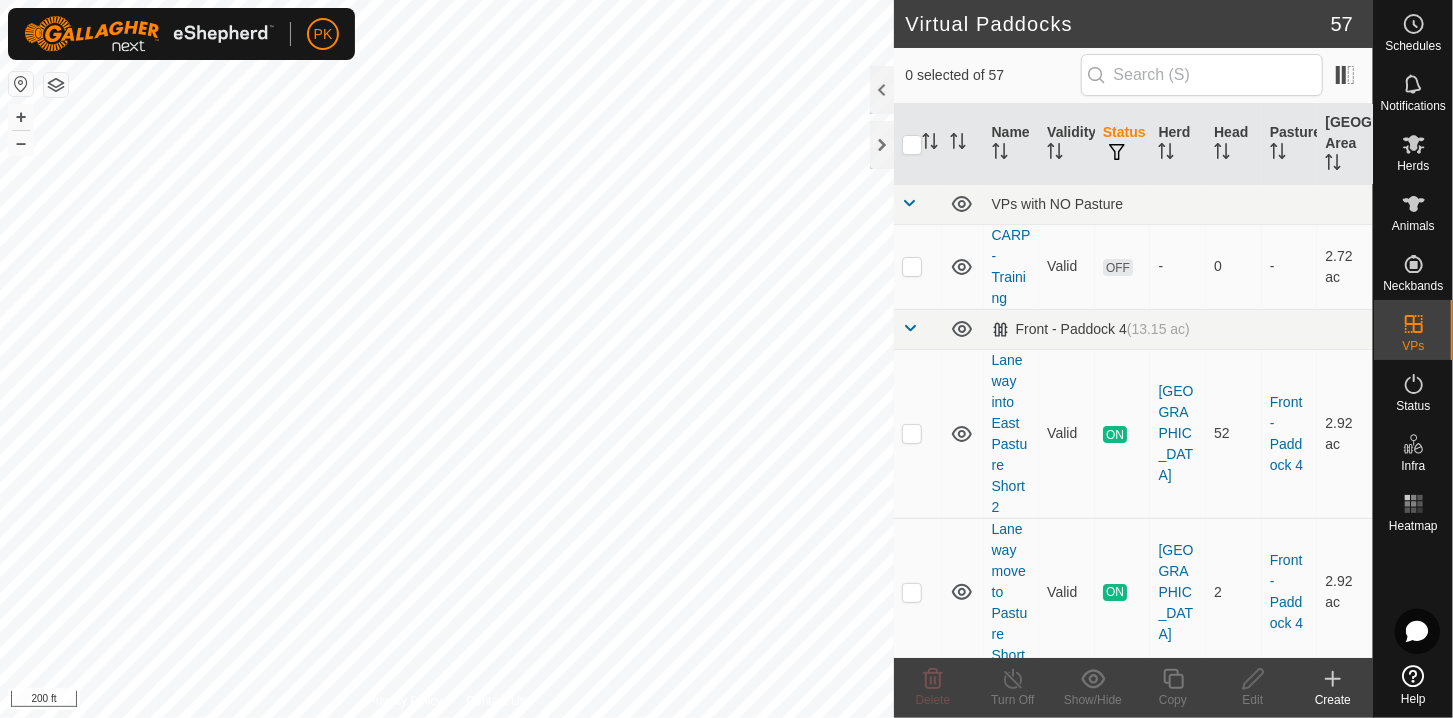 checkbox on "true" 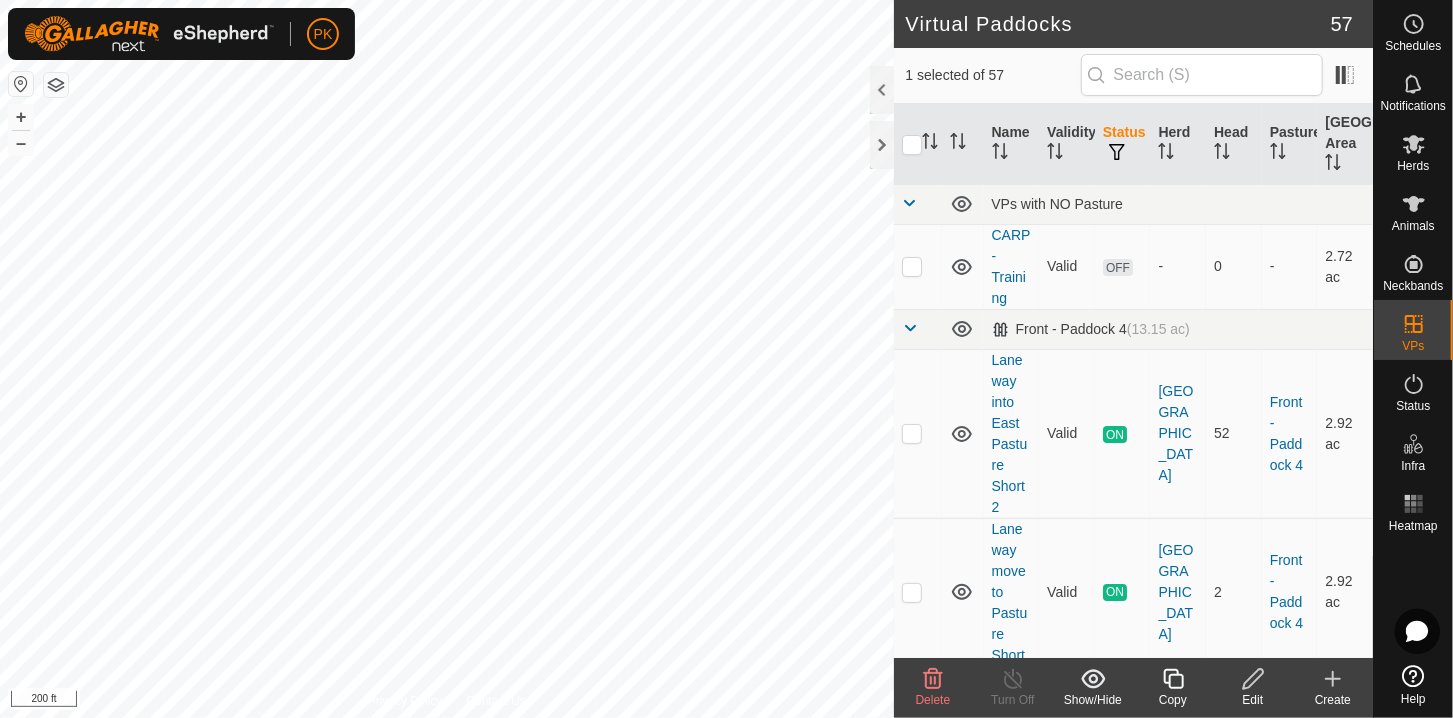 click 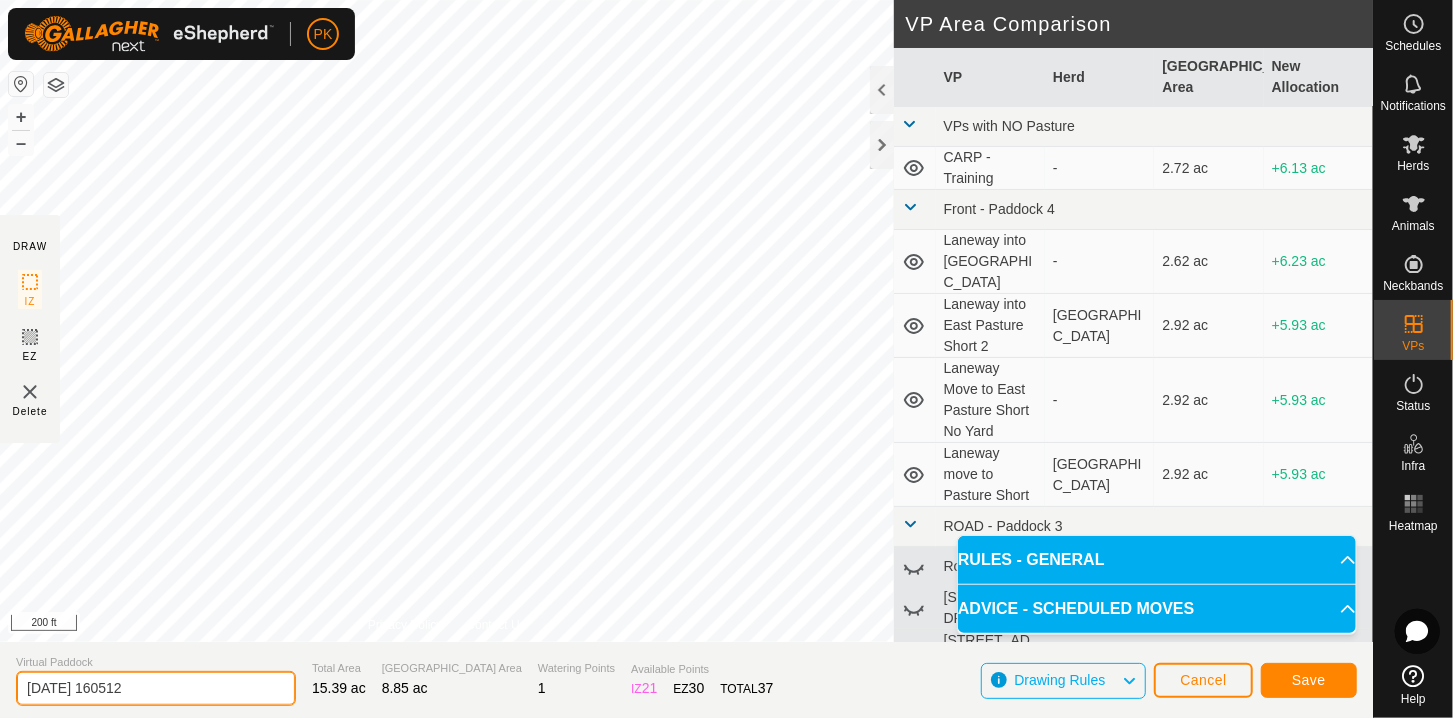 click on "[DATE] 160512" 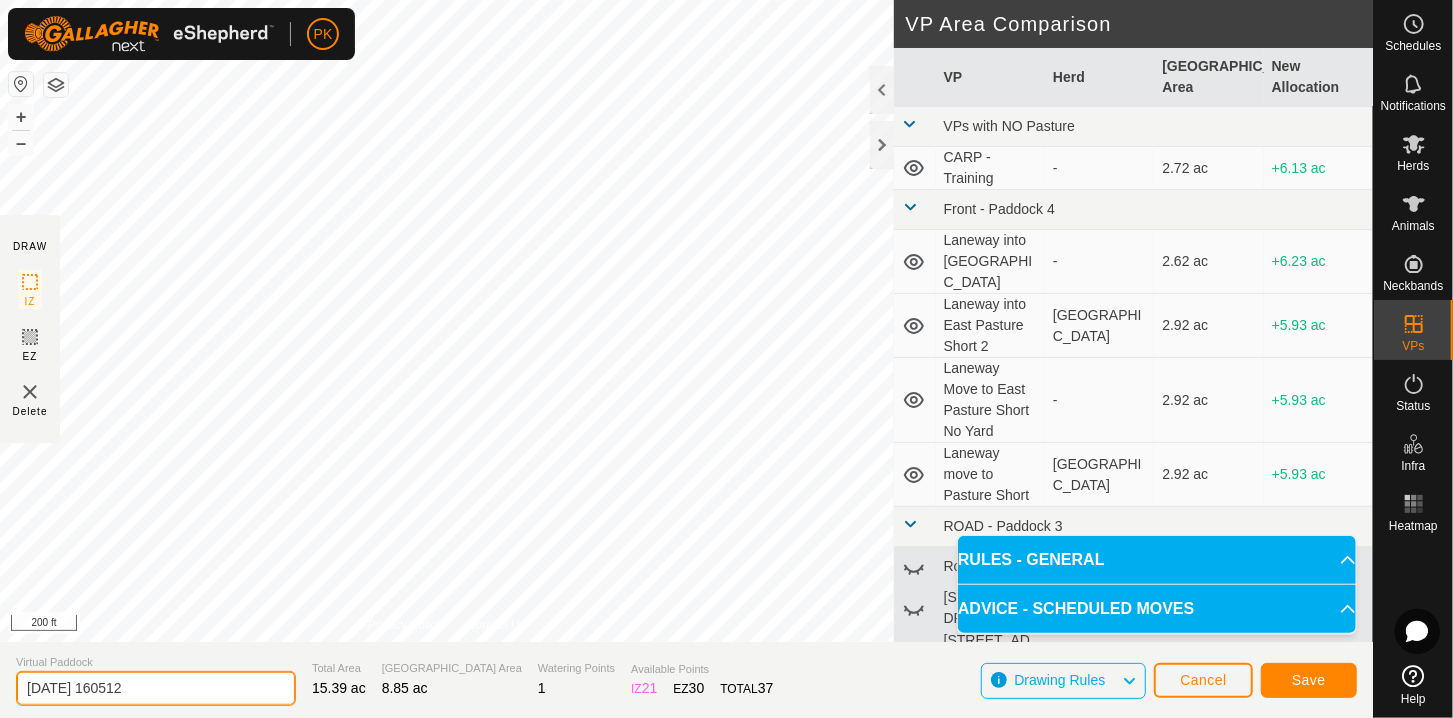 drag, startPoint x: 160, startPoint y: 691, endPoint x: -27, endPoint y: 673, distance: 187.86432 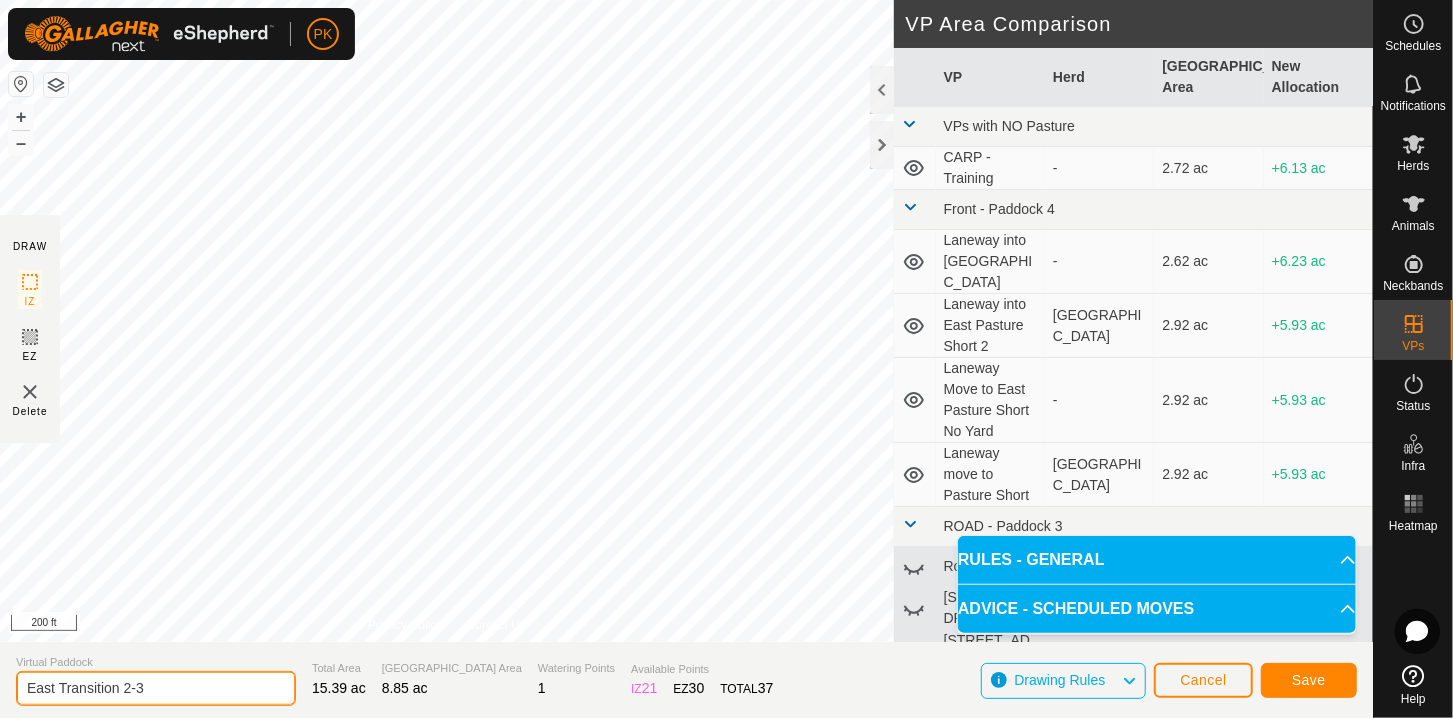 type on "East Transition 2-3" 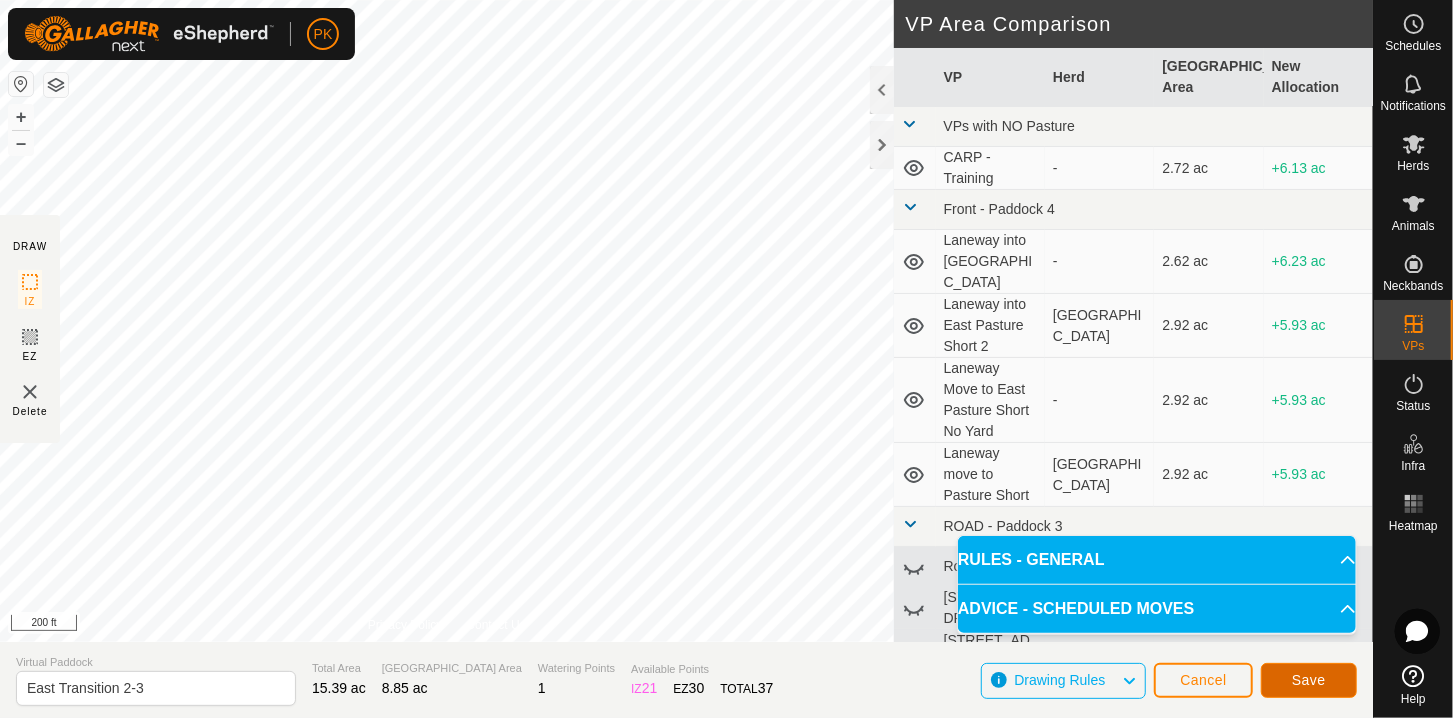 click on "Save" 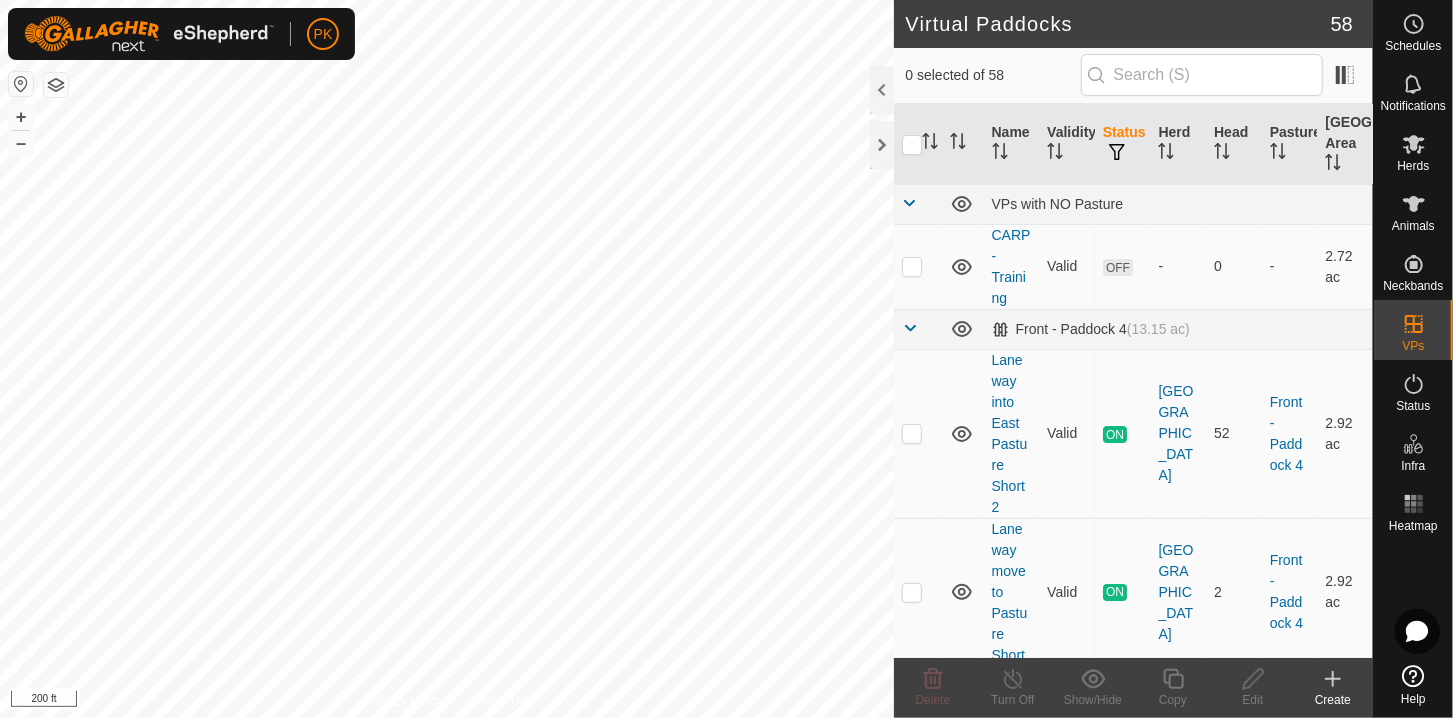 checkbox on "true" 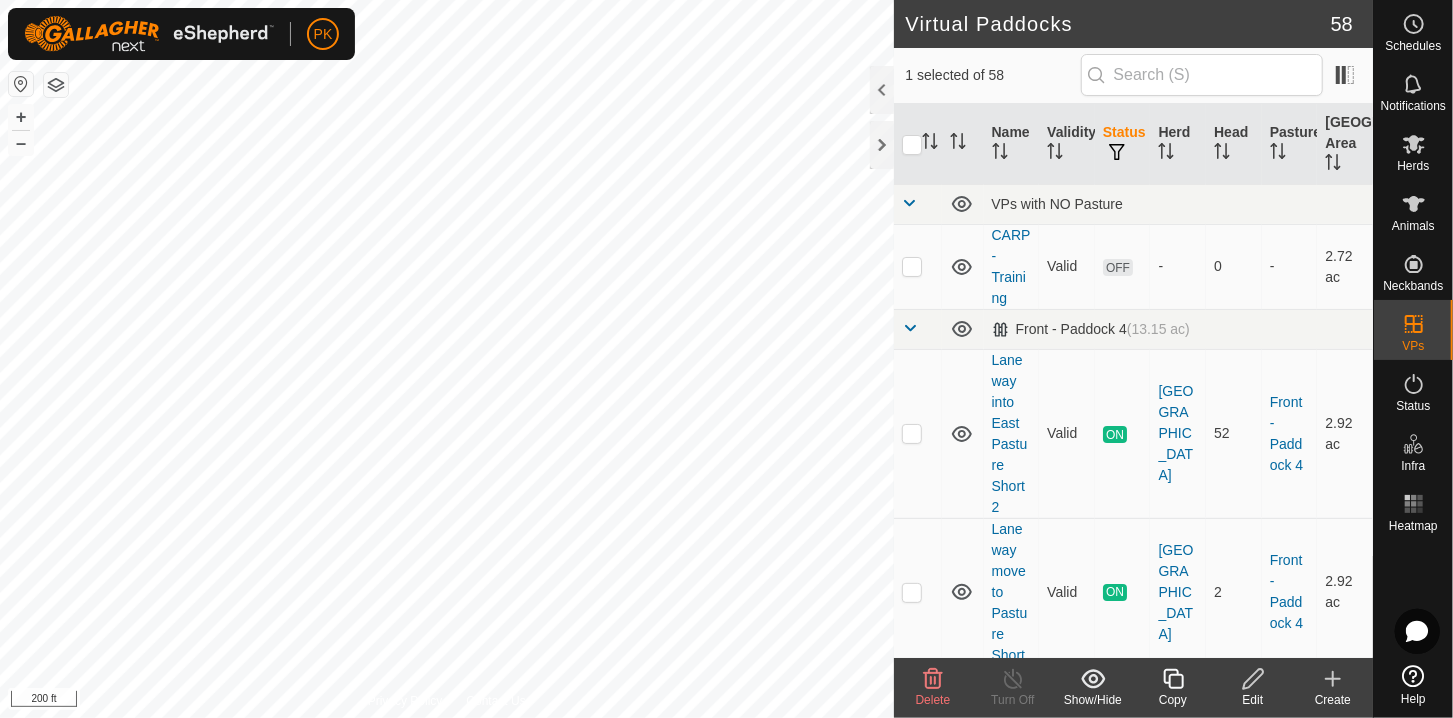 click 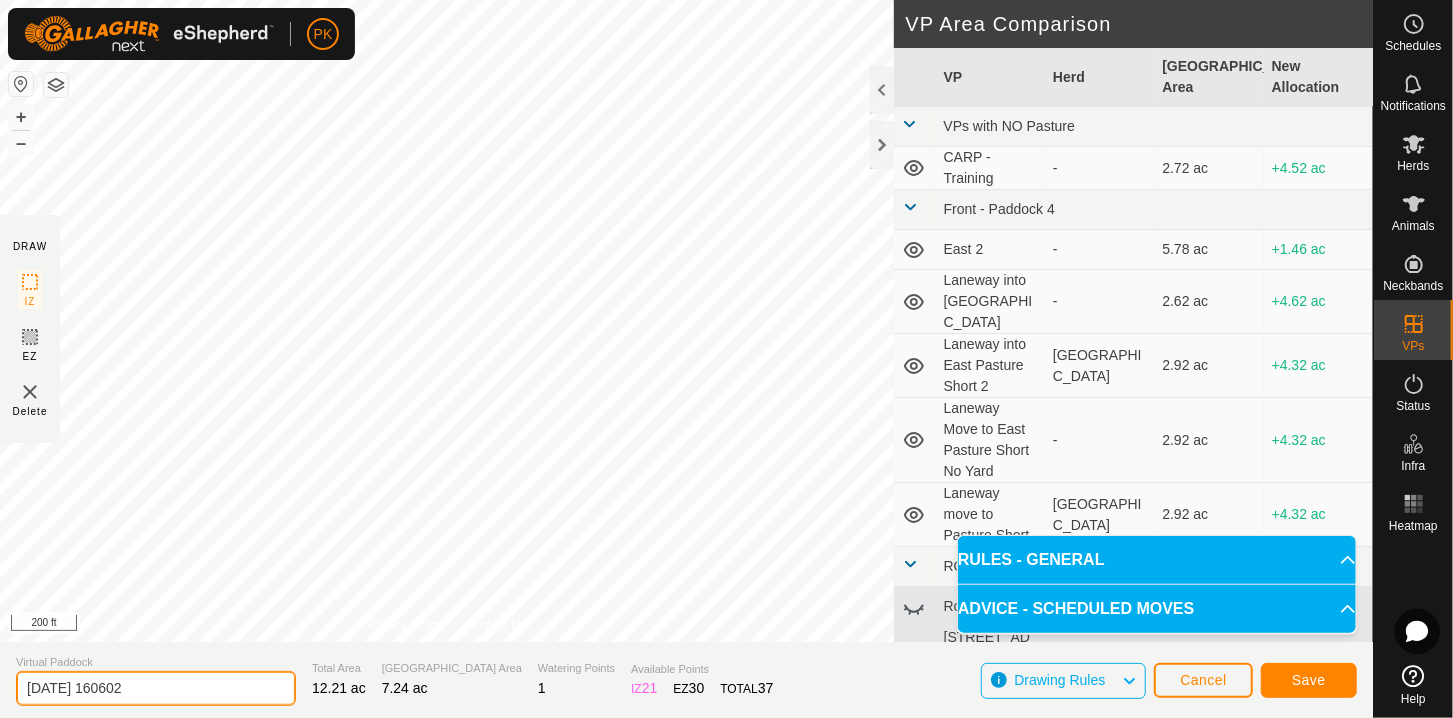 drag, startPoint x: 204, startPoint y: 684, endPoint x: 40, endPoint y: 689, distance: 164.0762 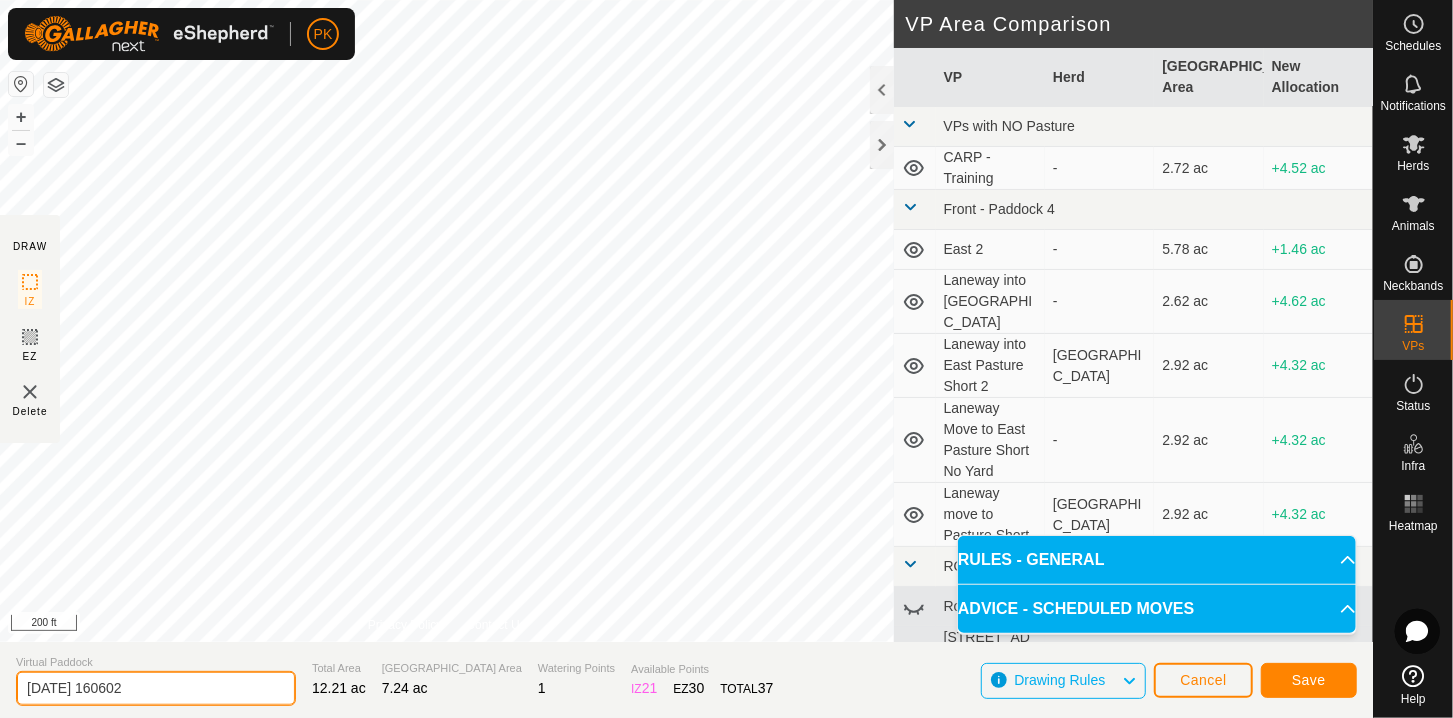 click on "[DATE] 160602" 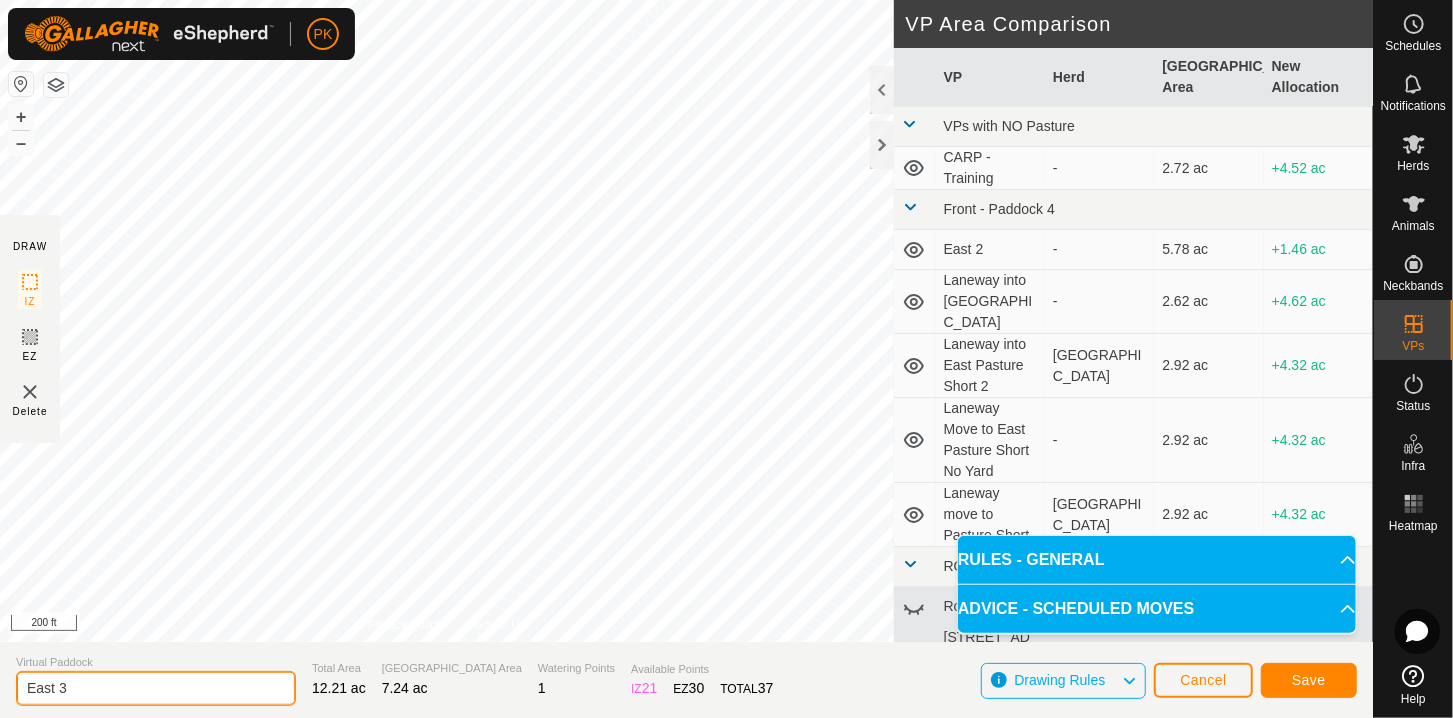 type on "East 3" 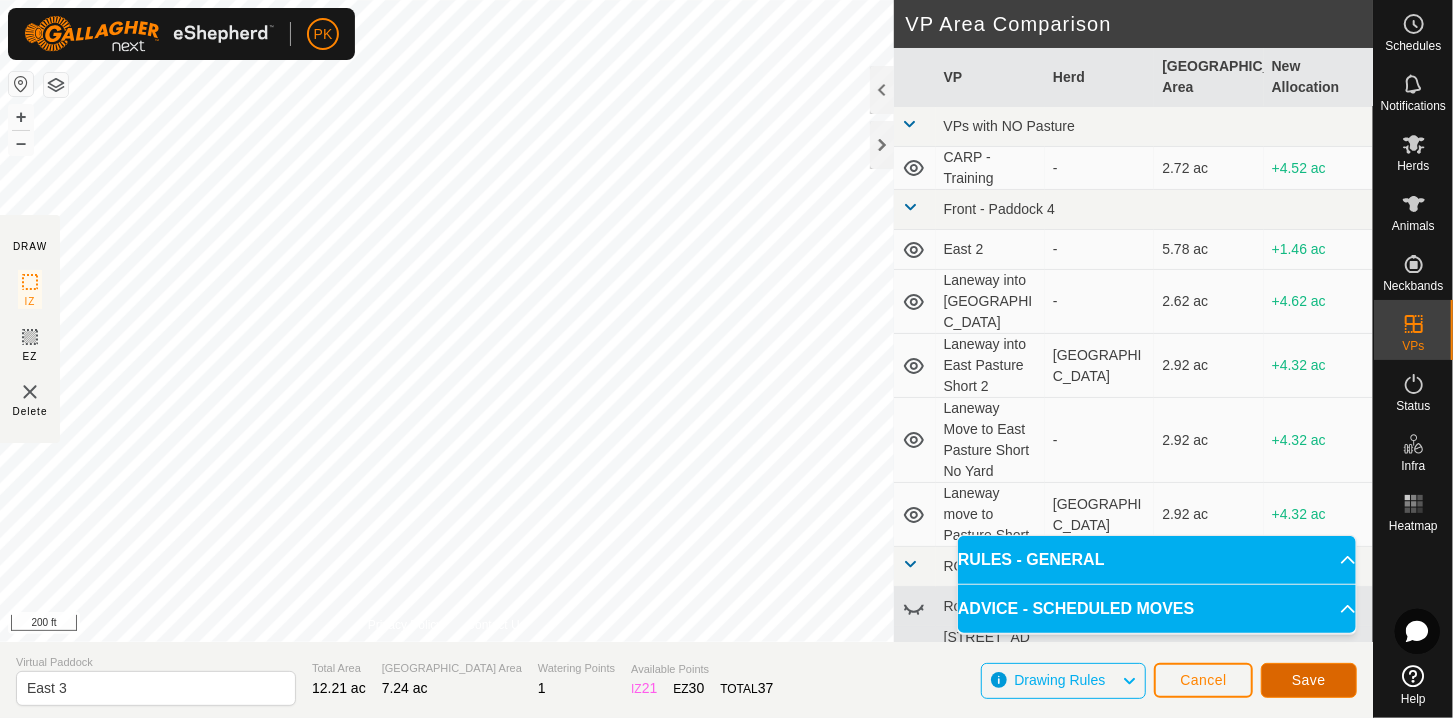 click on "Save" 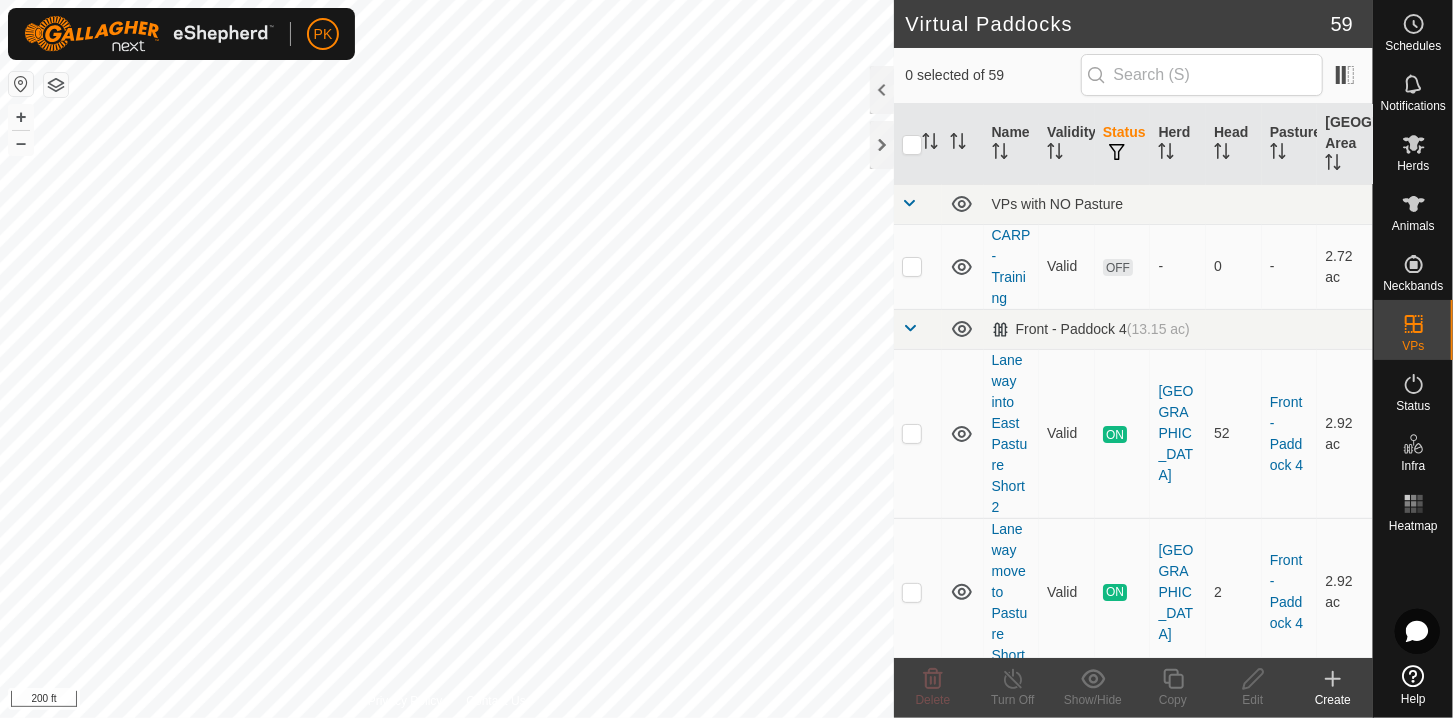 checkbox on "true" 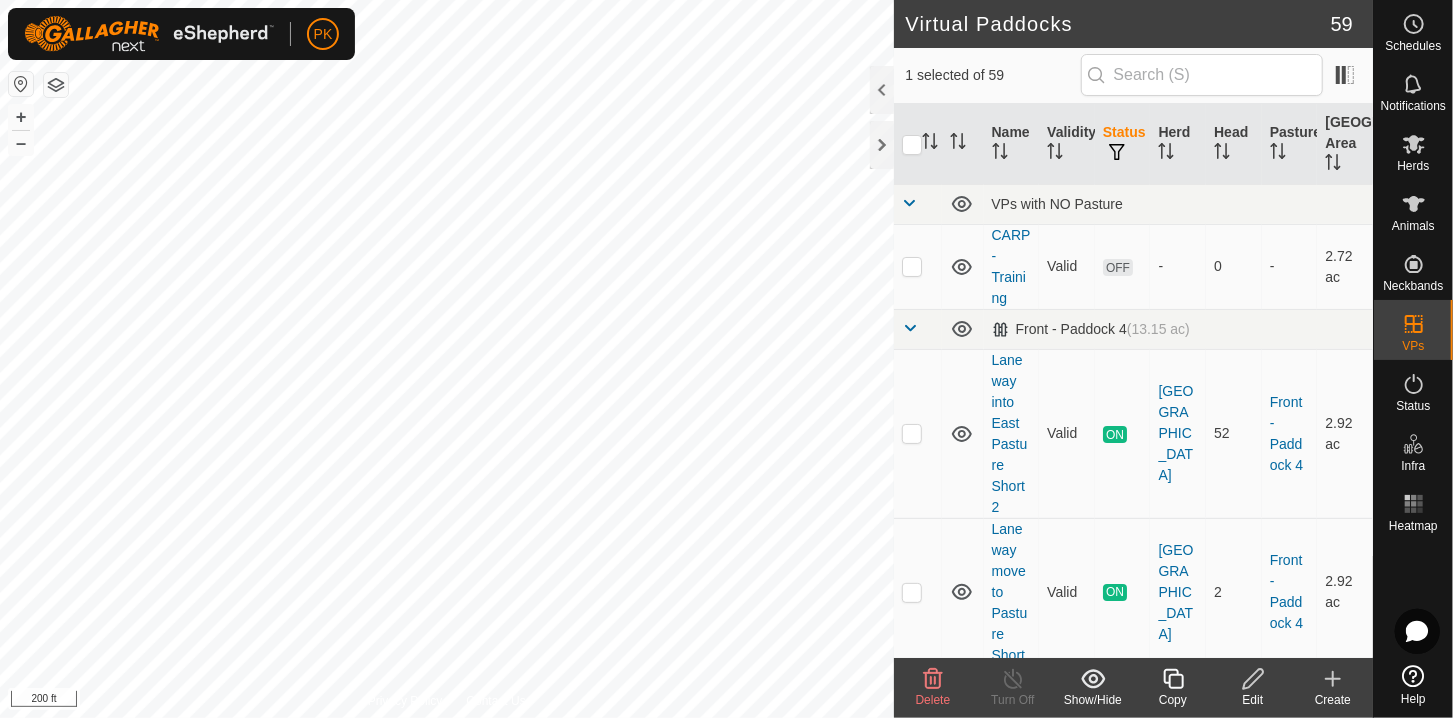 click 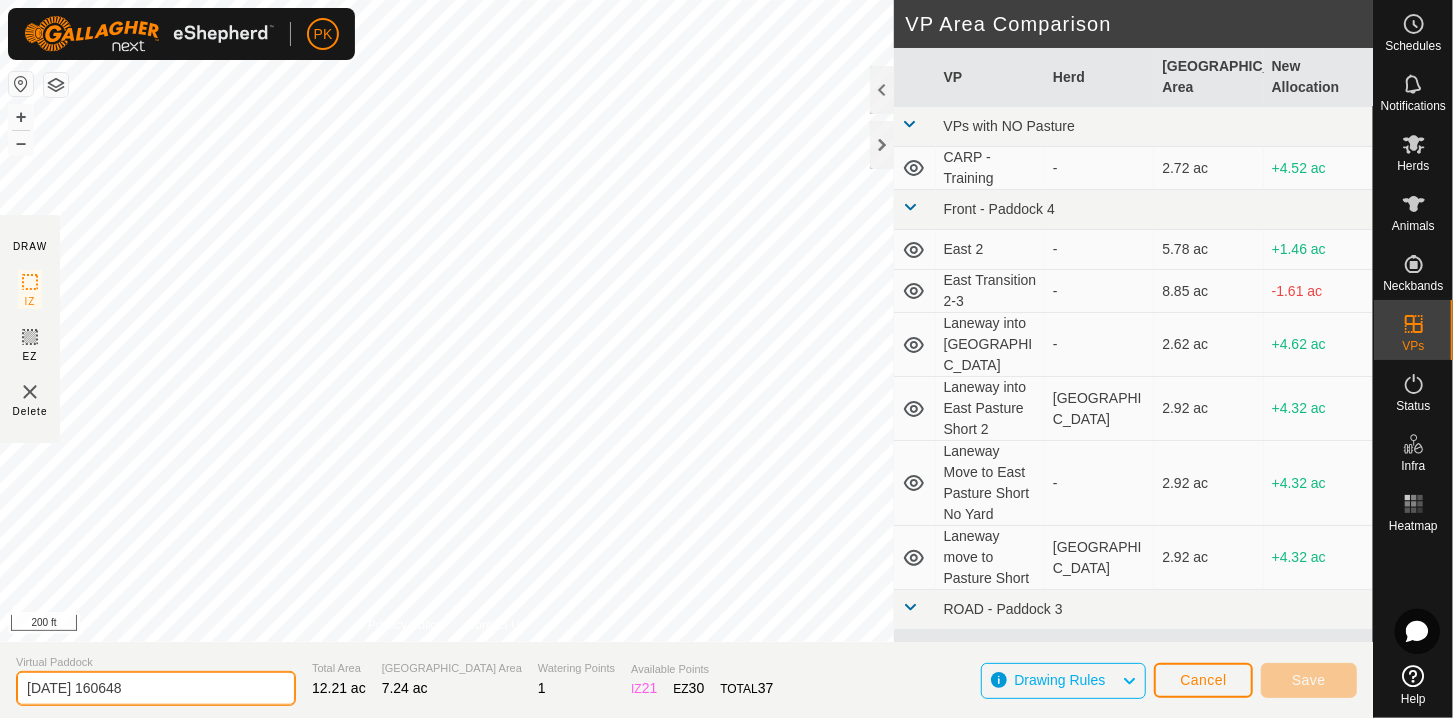 drag, startPoint x: 174, startPoint y: 695, endPoint x: -27, endPoint y: 691, distance: 201.0398 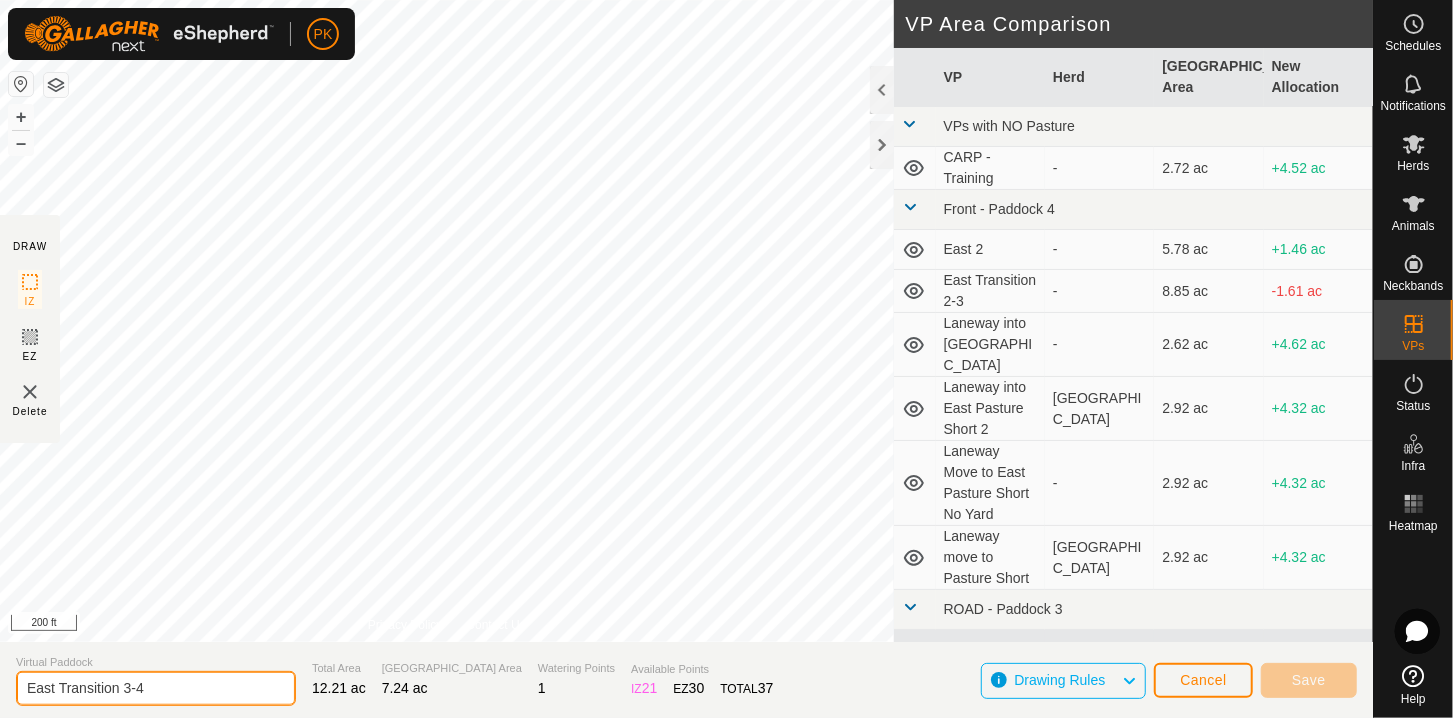 click on "East Transition 3-4" 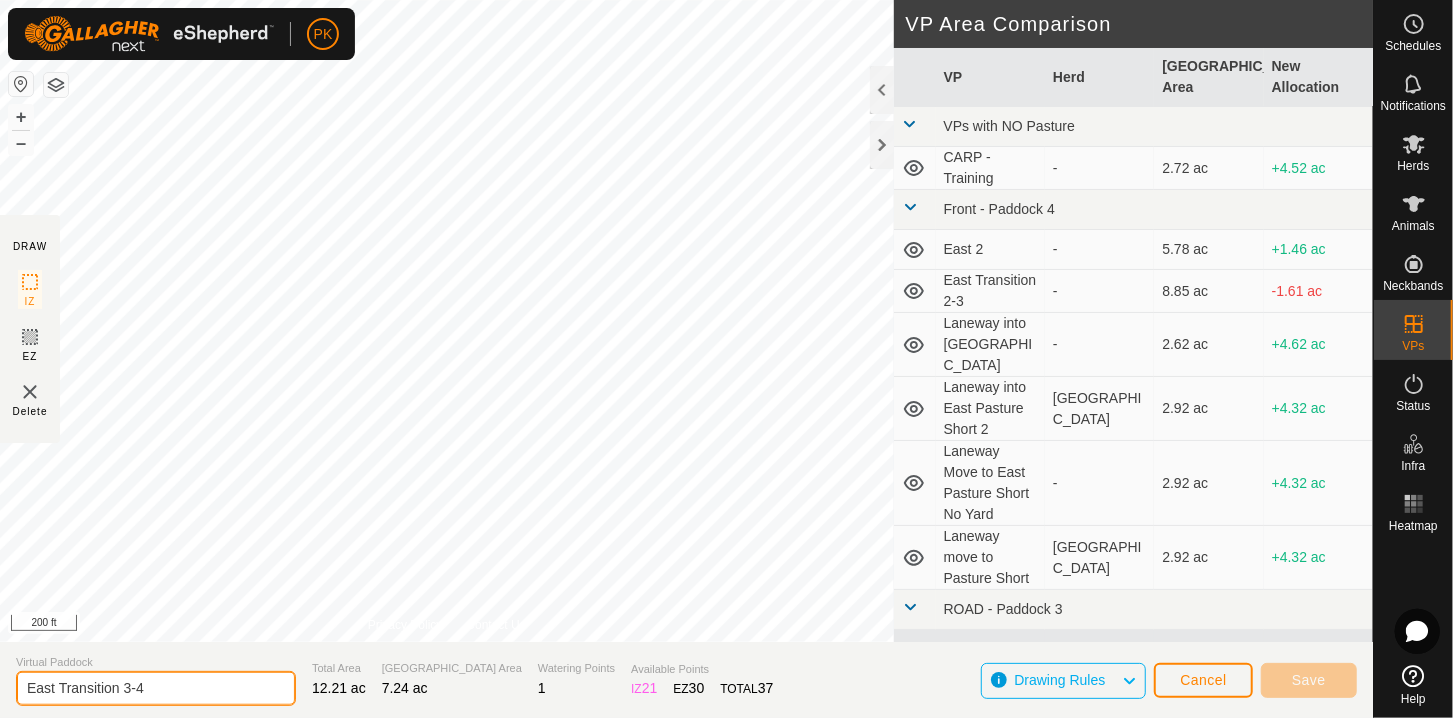 drag, startPoint x: 177, startPoint y: 685, endPoint x: -27, endPoint y: 667, distance: 204.79257 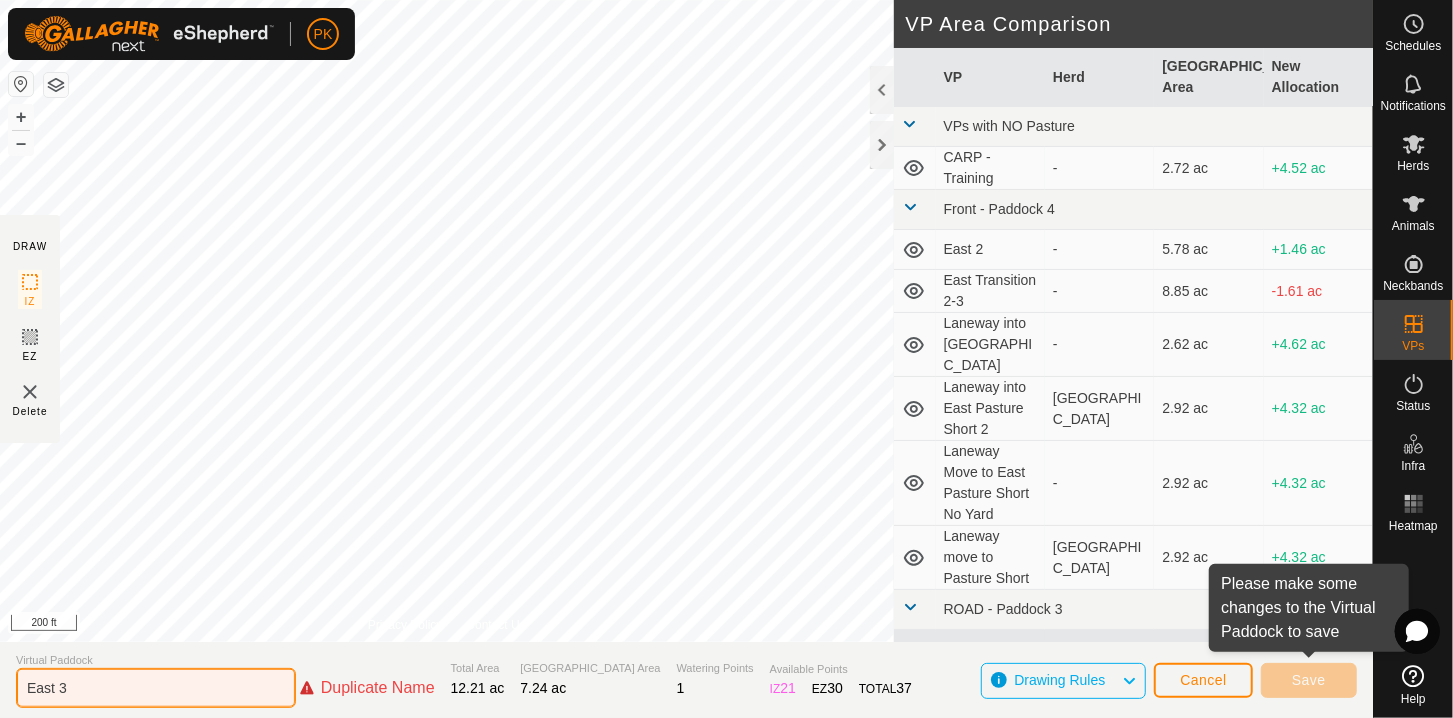 type on "East 3" 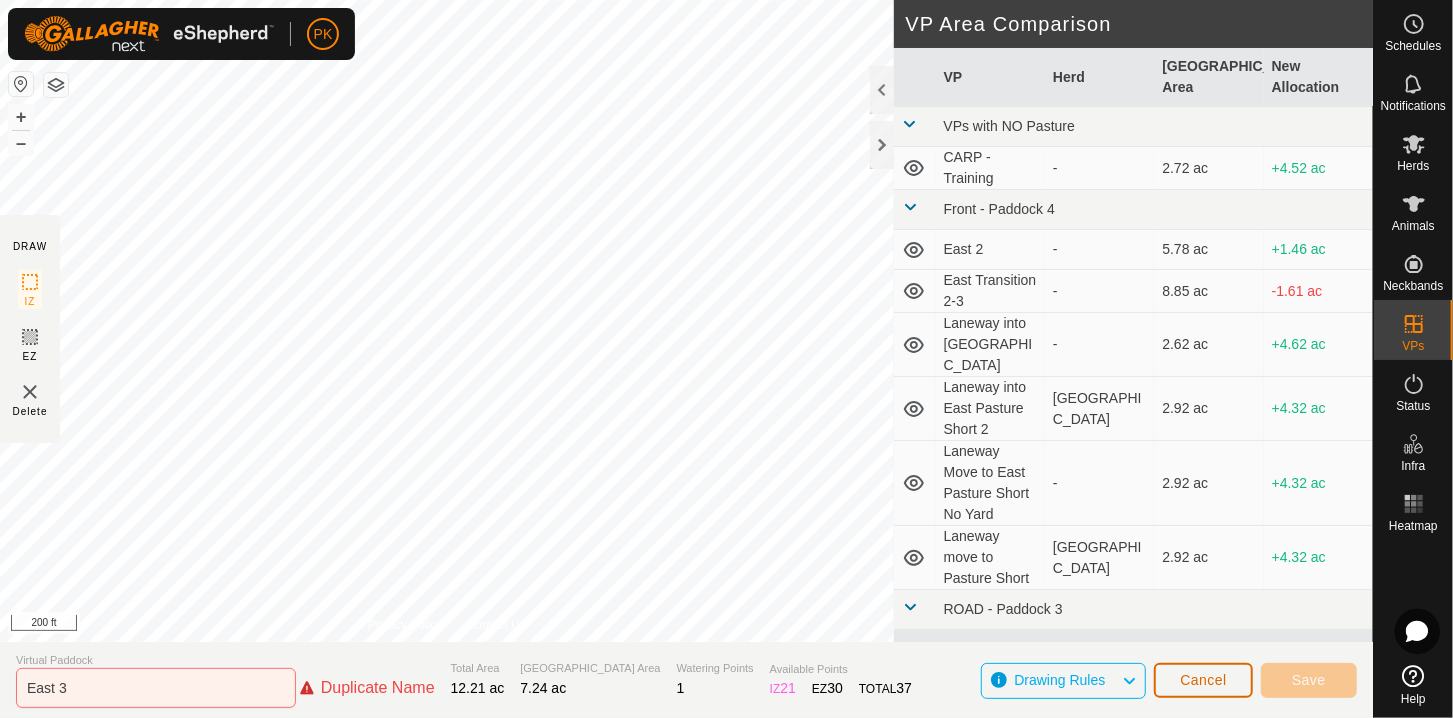 click on "Cancel" 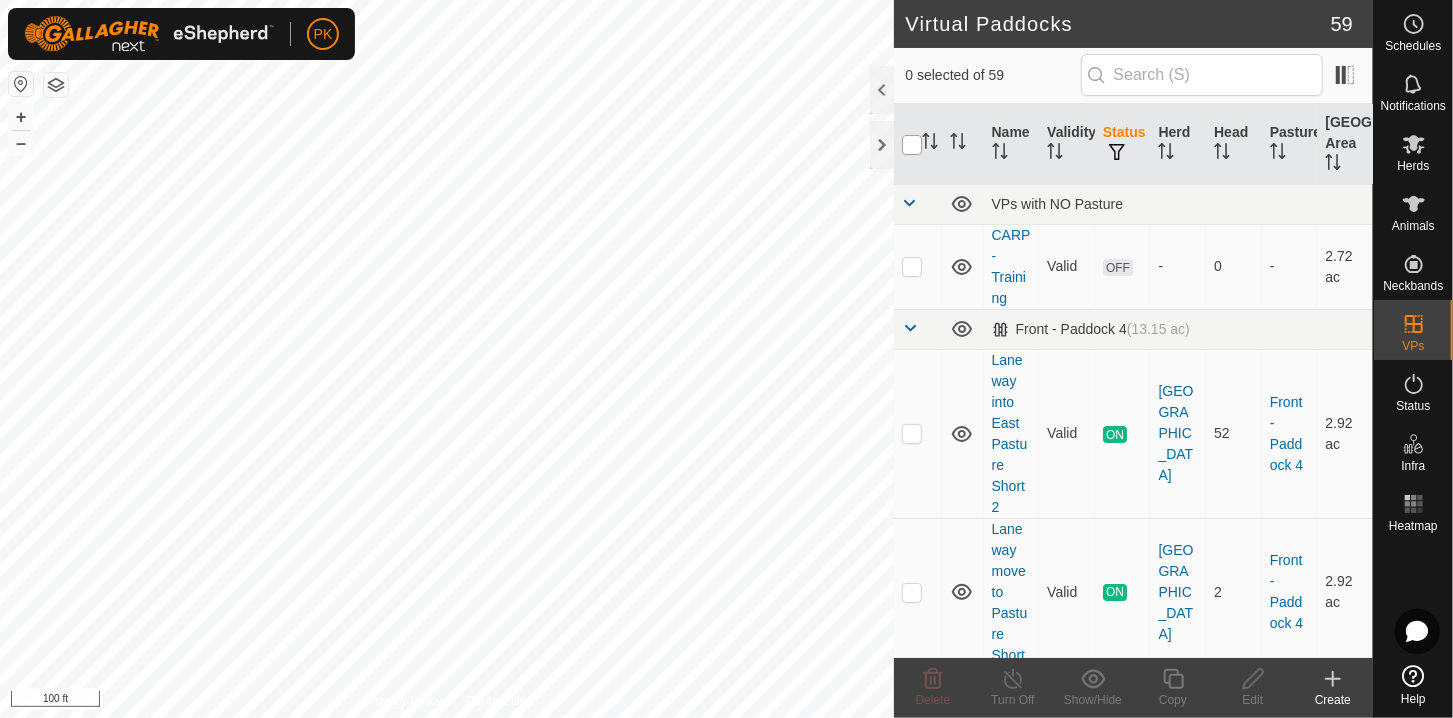 click at bounding box center [912, 145] 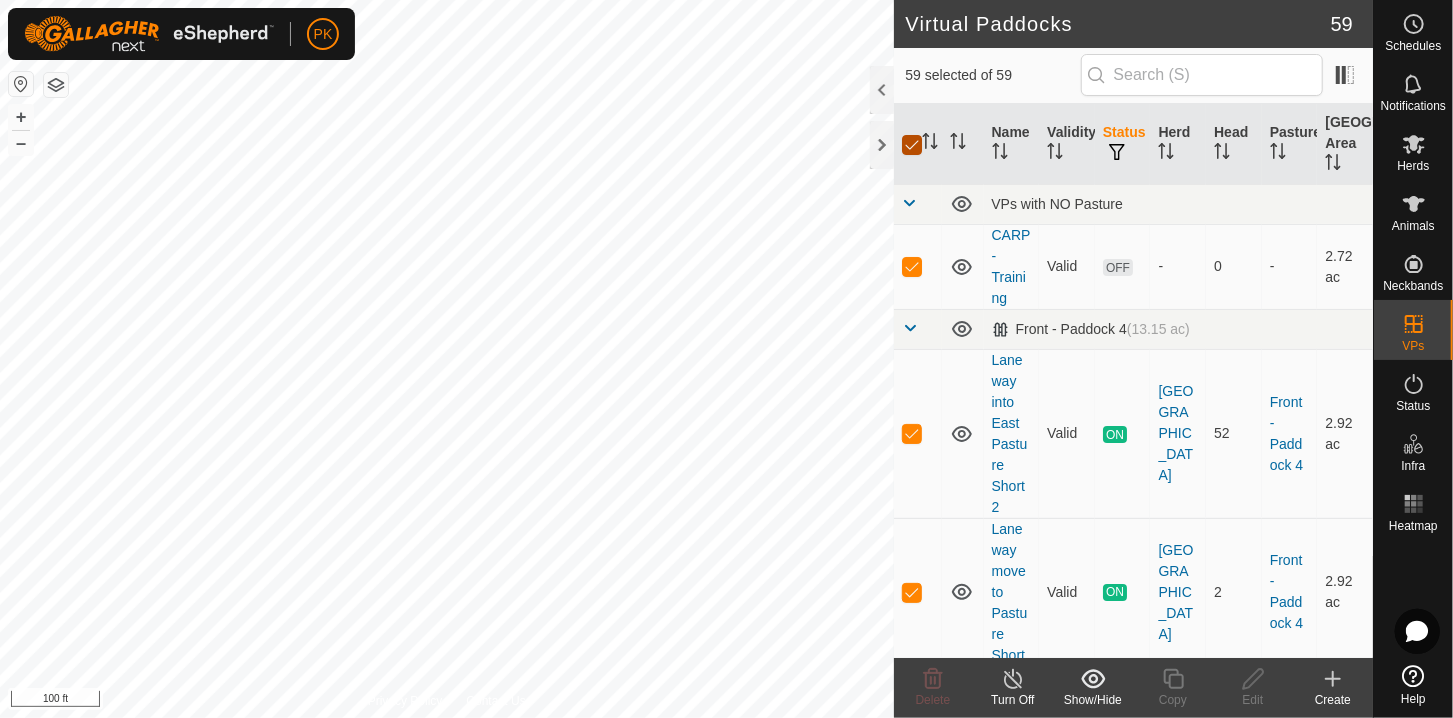 click at bounding box center [912, 145] 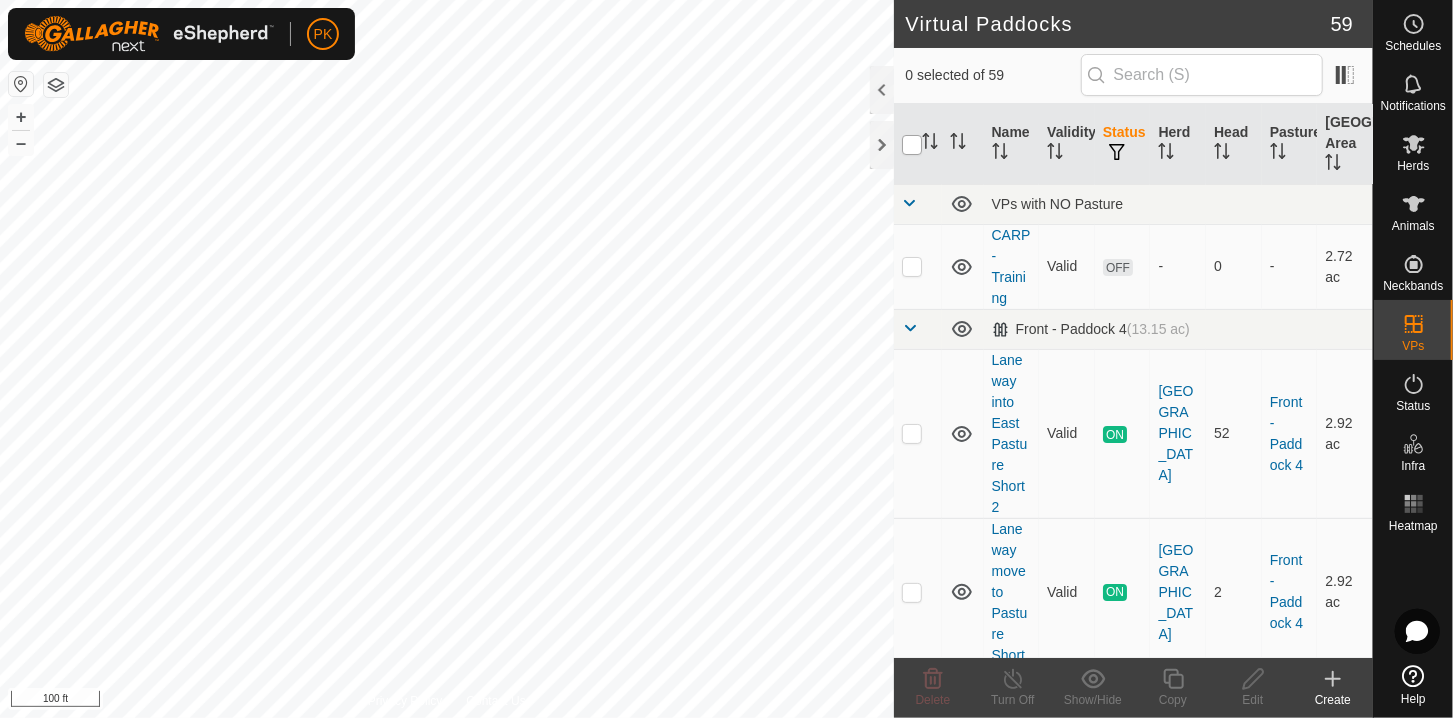 click at bounding box center [912, 145] 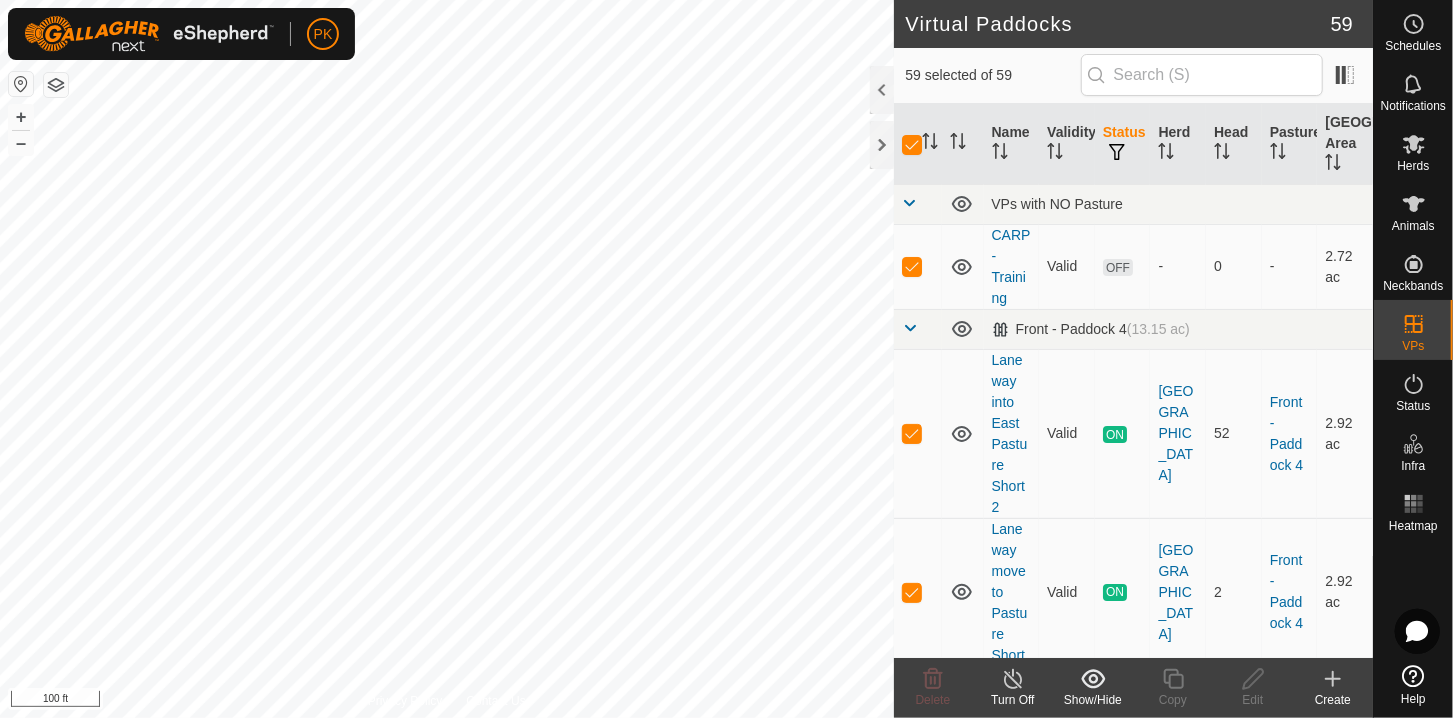 click 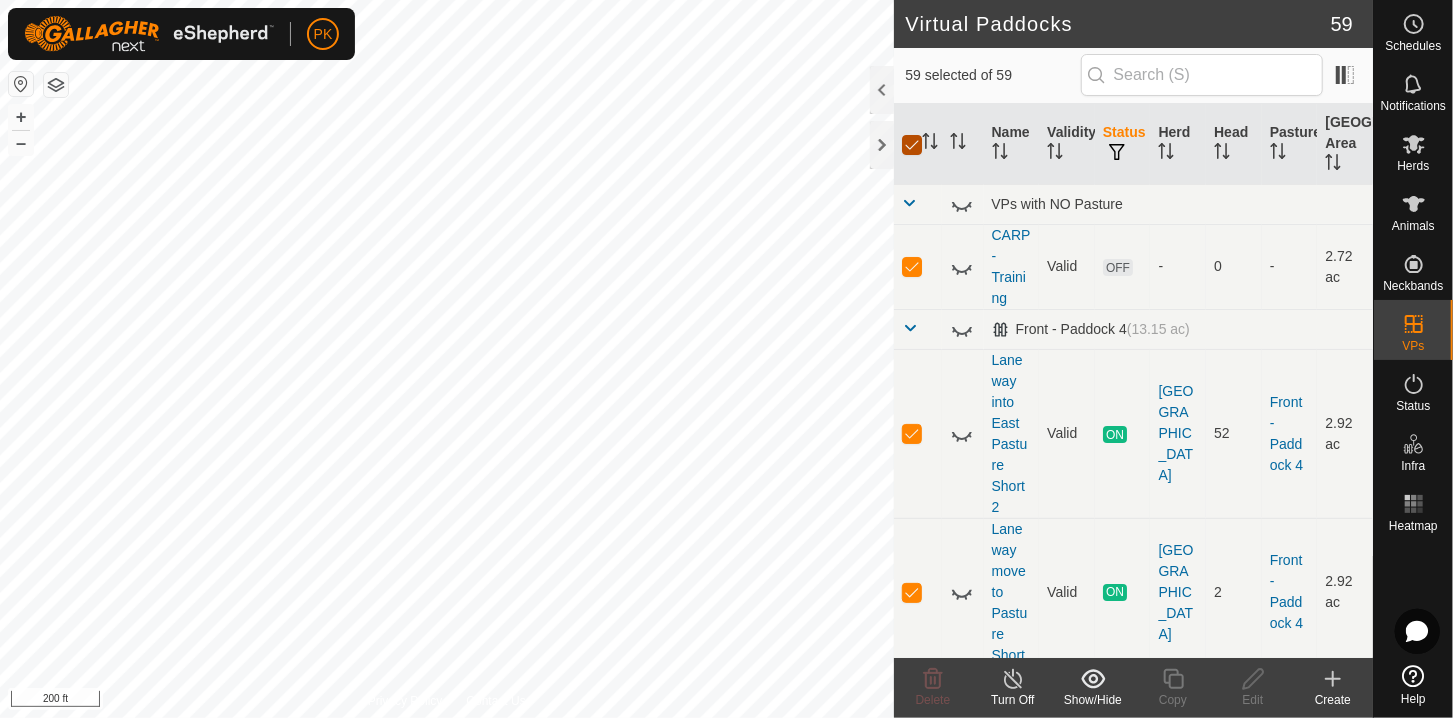 click at bounding box center (912, 145) 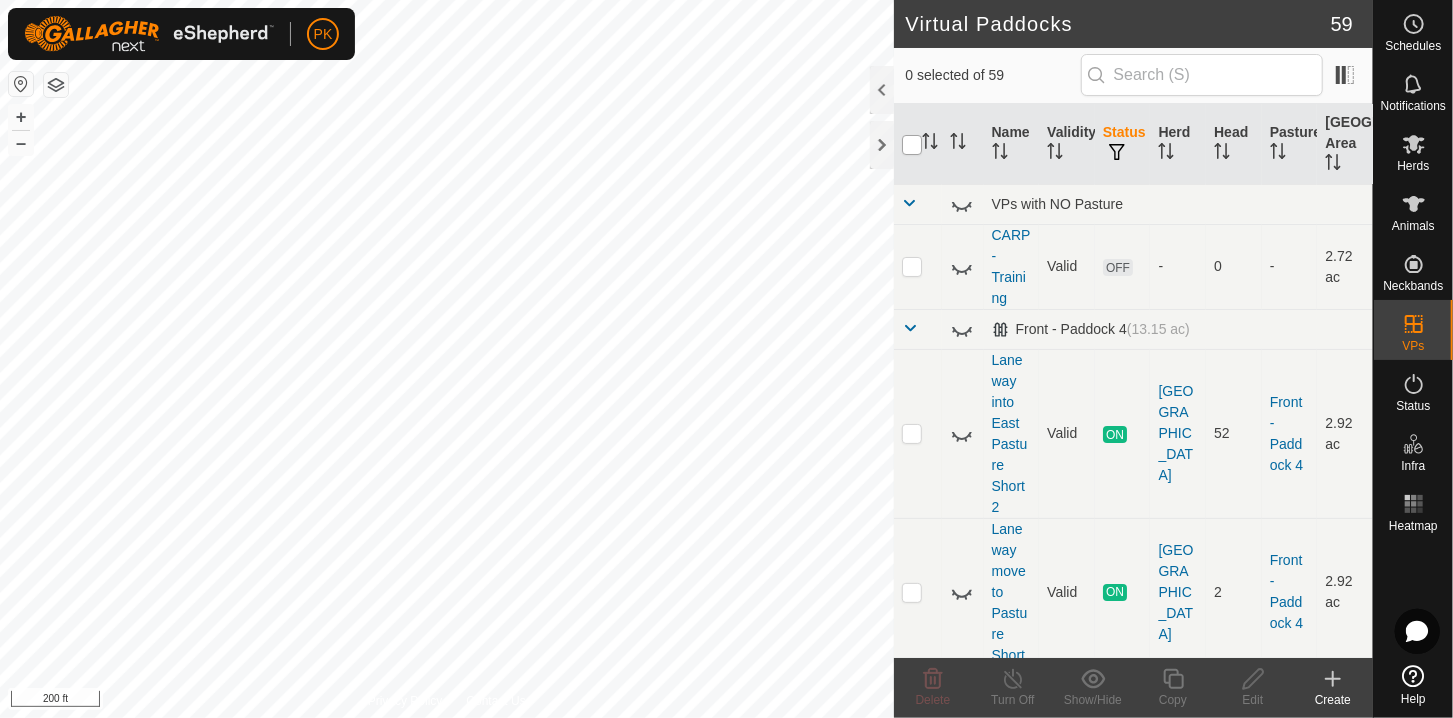 click at bounding box center (912, 145) 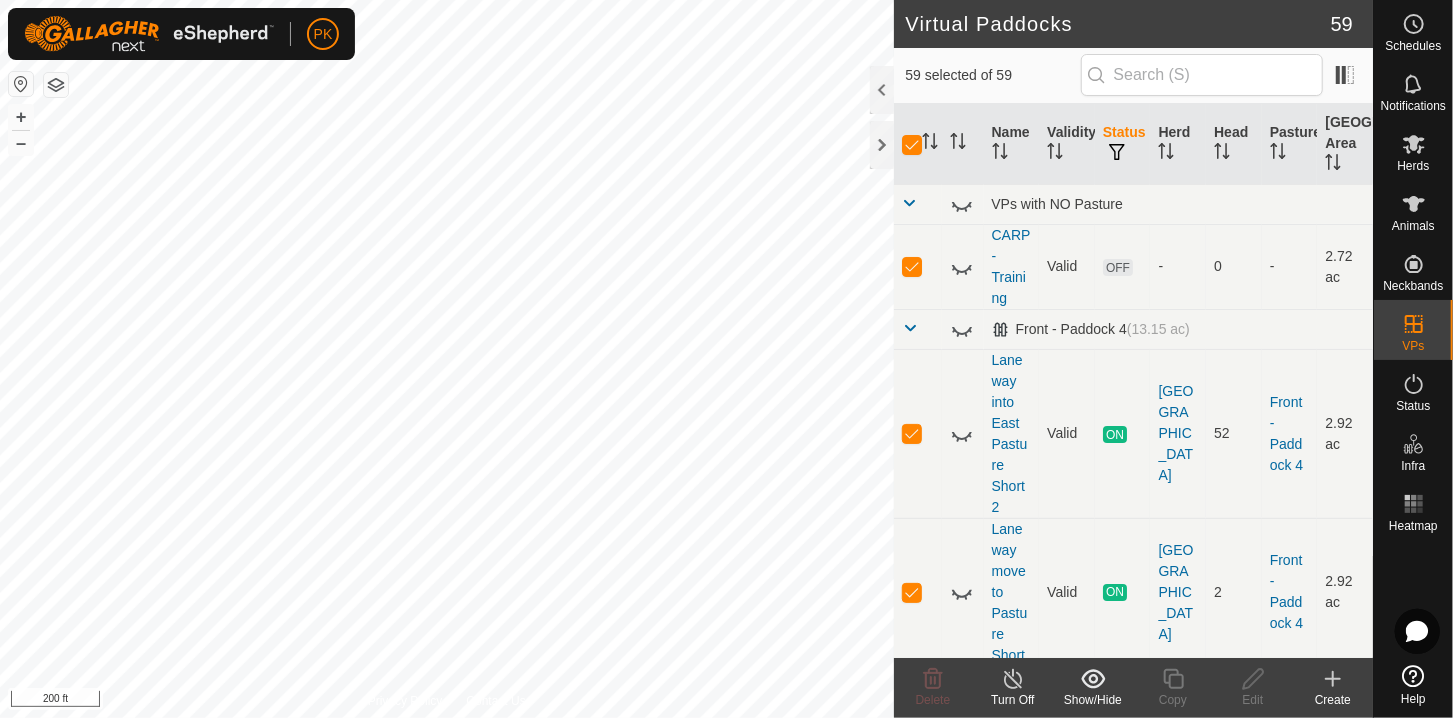 click 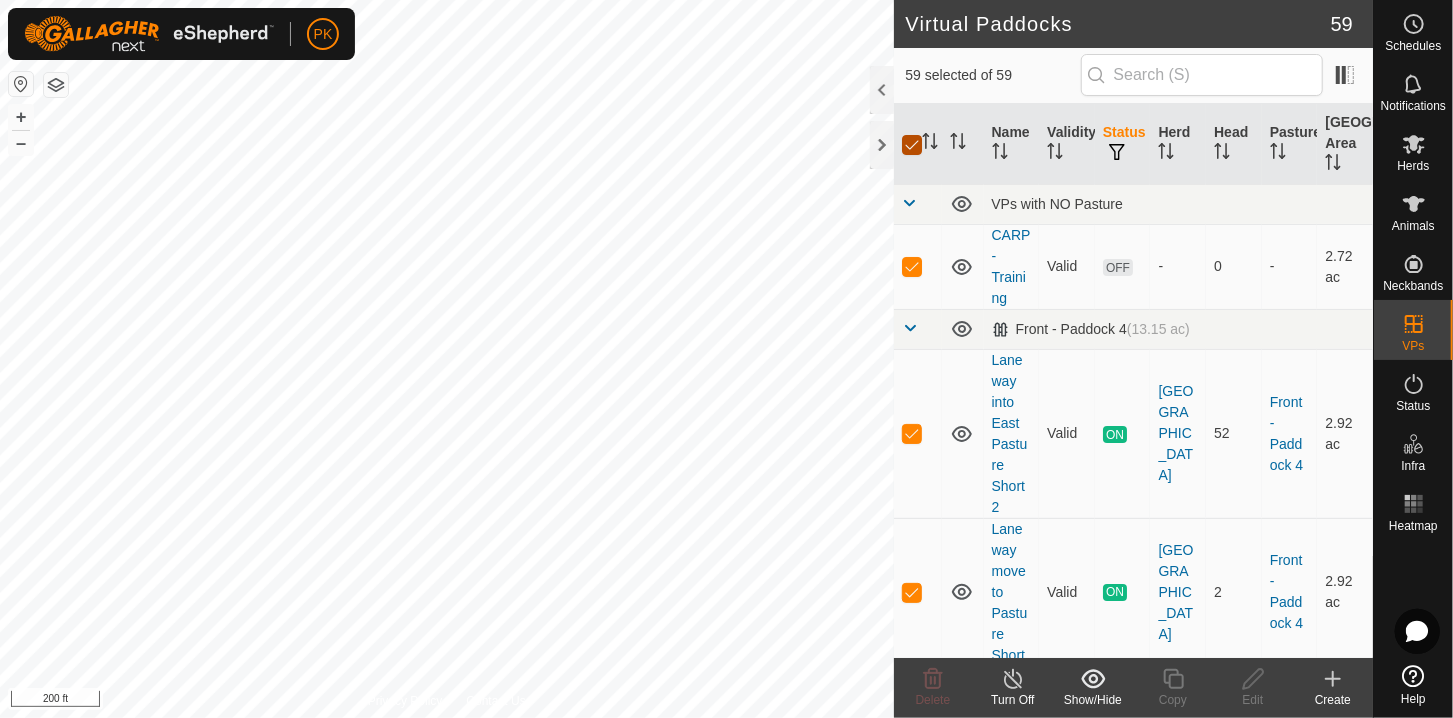 click at bounding box center (912, 145) 